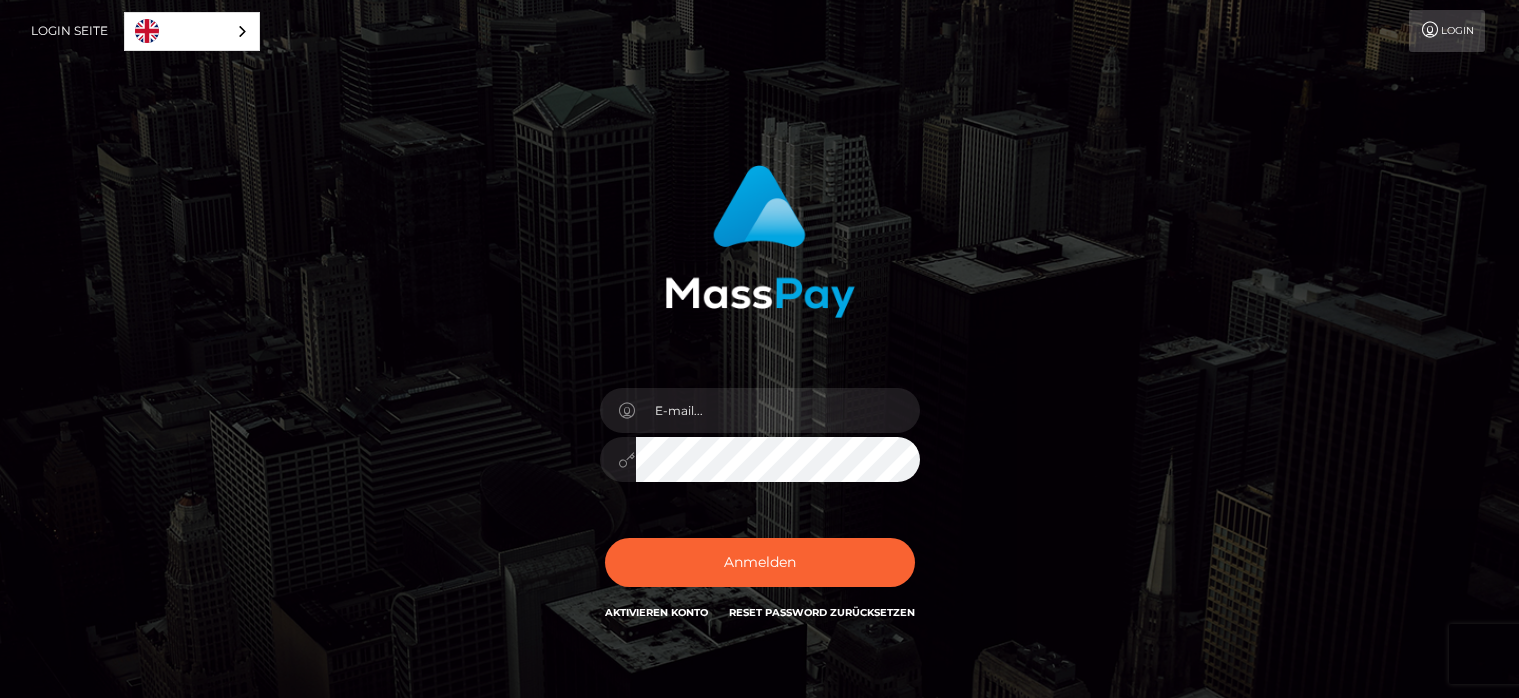 scroll, scrollTop: 0, scrollLeft: 0, axis: both 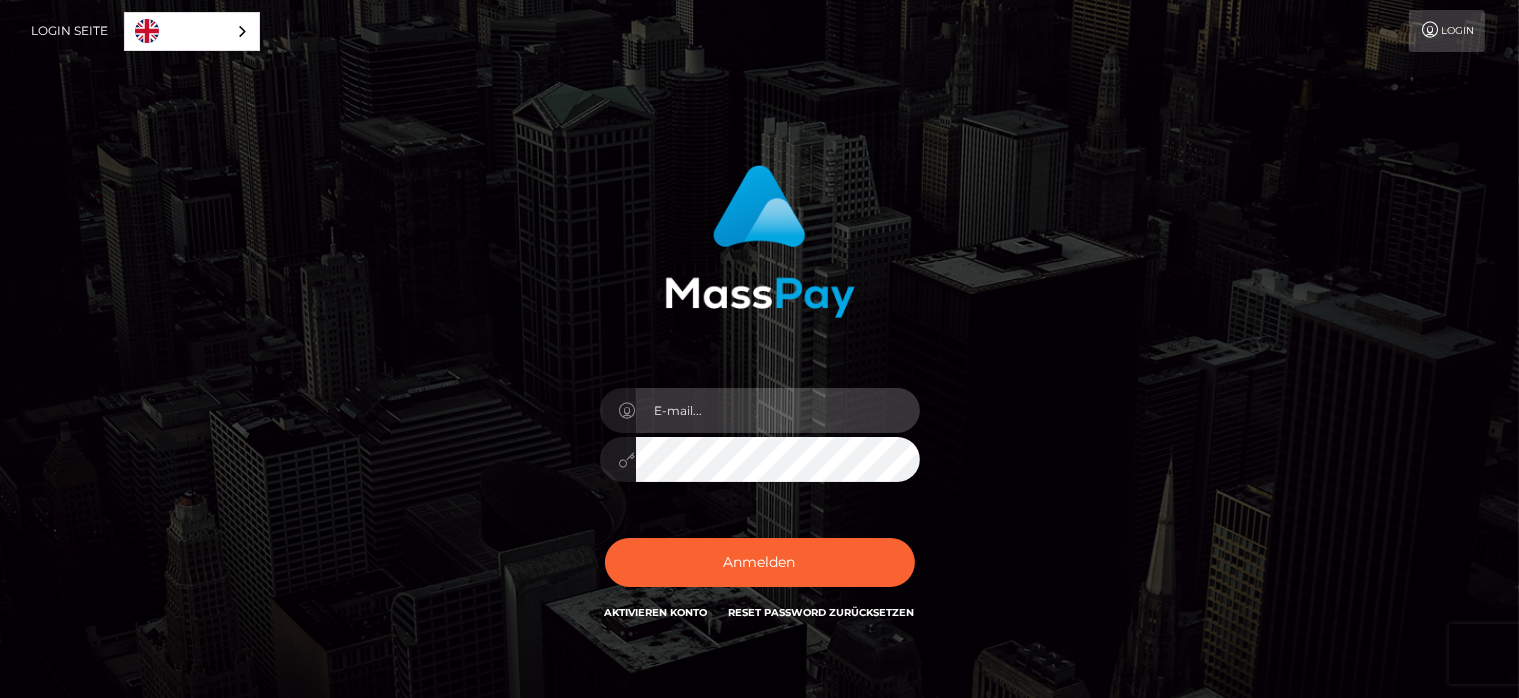 click at bounding box center (778, 410) 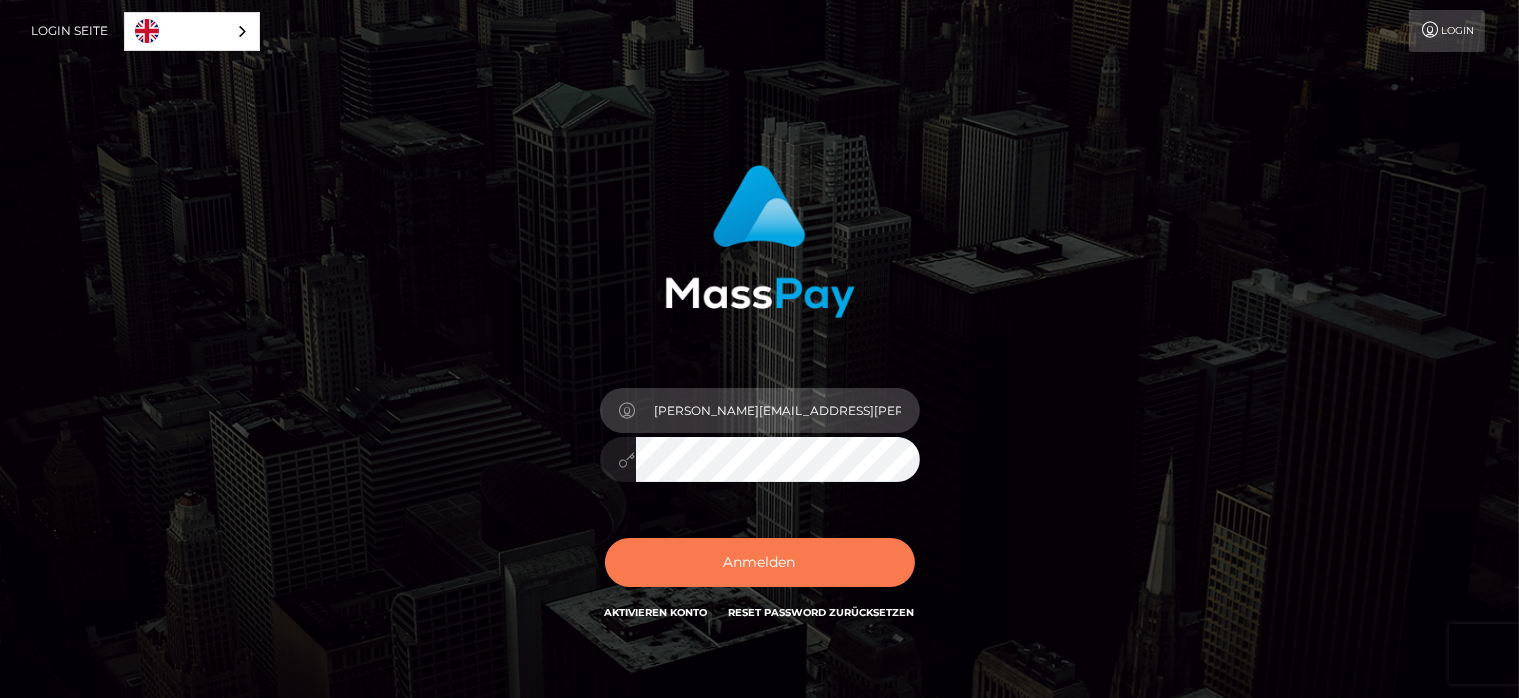 type on "stephan.zurkuhlen@gmx.com" 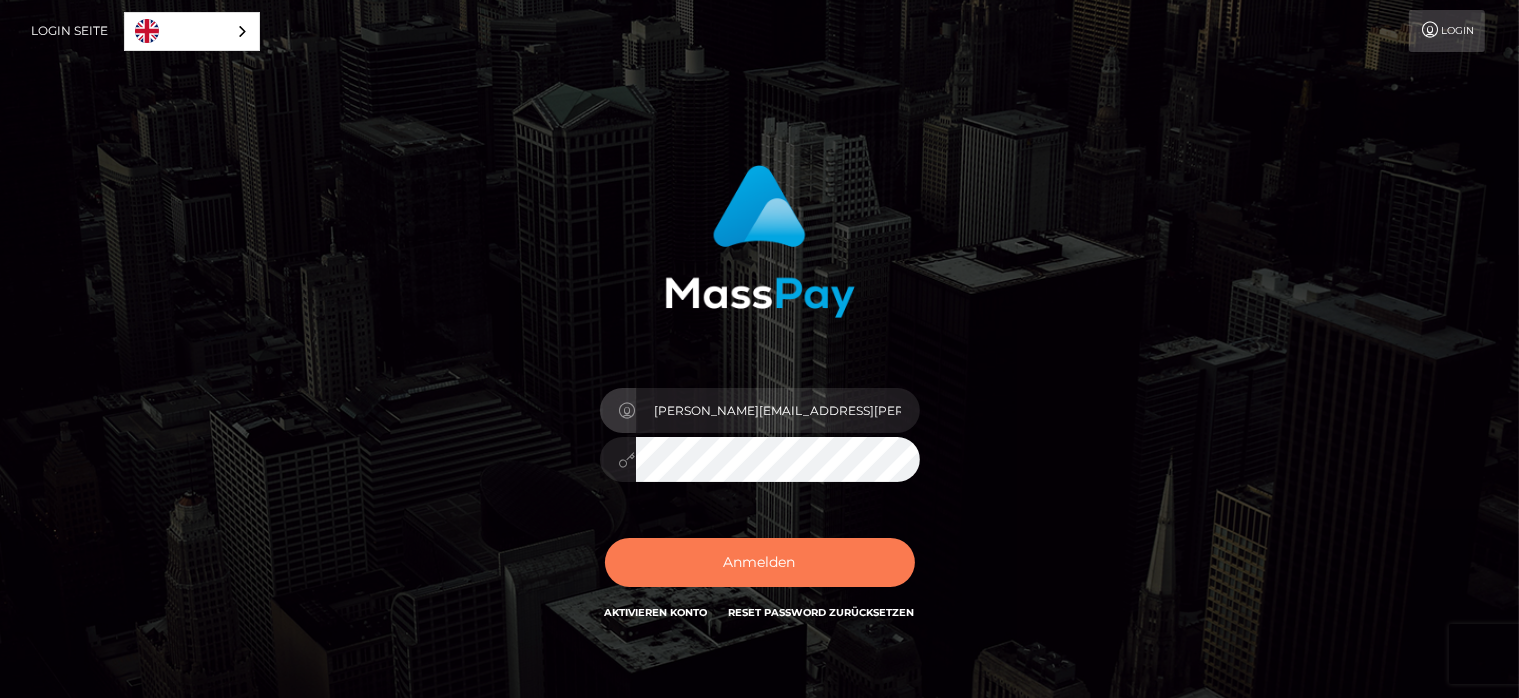 click on "Anmelden" at bounding box center (760, 562) 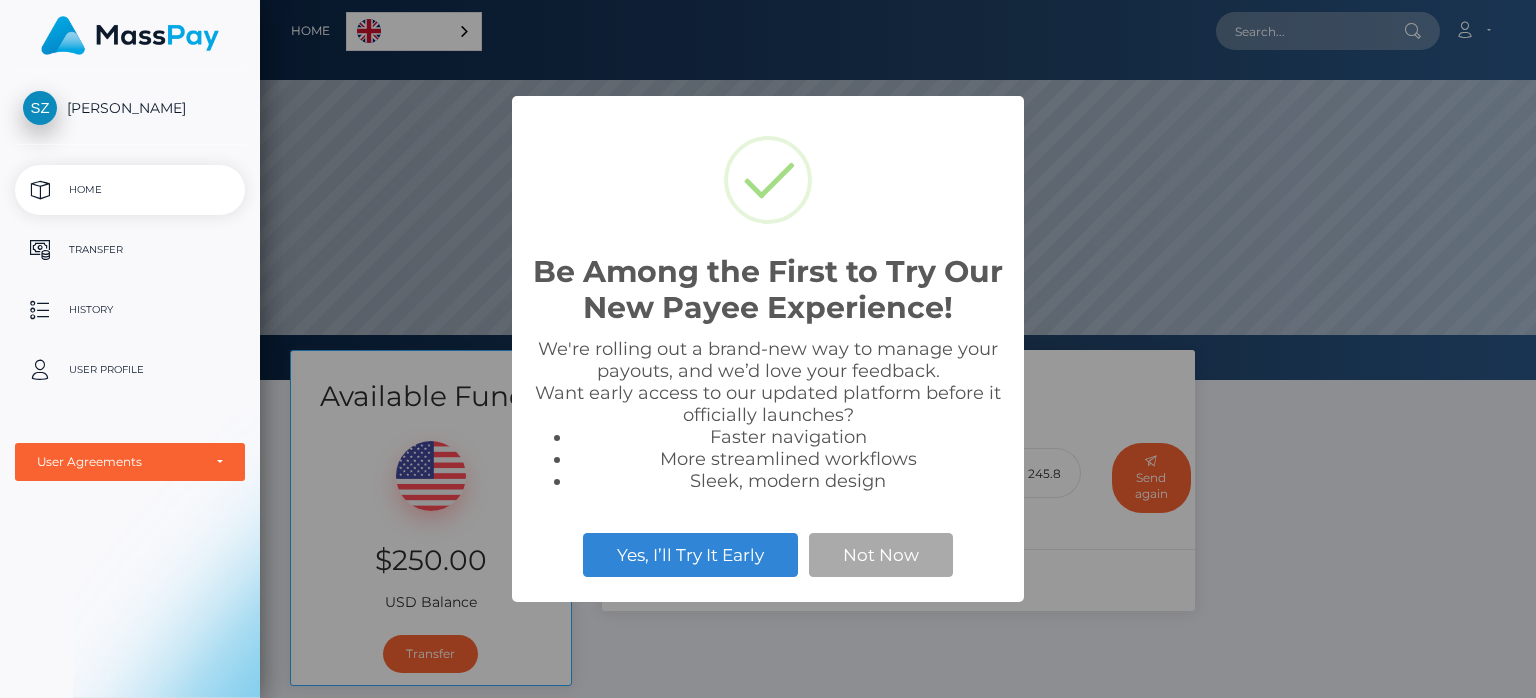 scroll, scrollTop: 0, scrollLeft: 0, axis: both 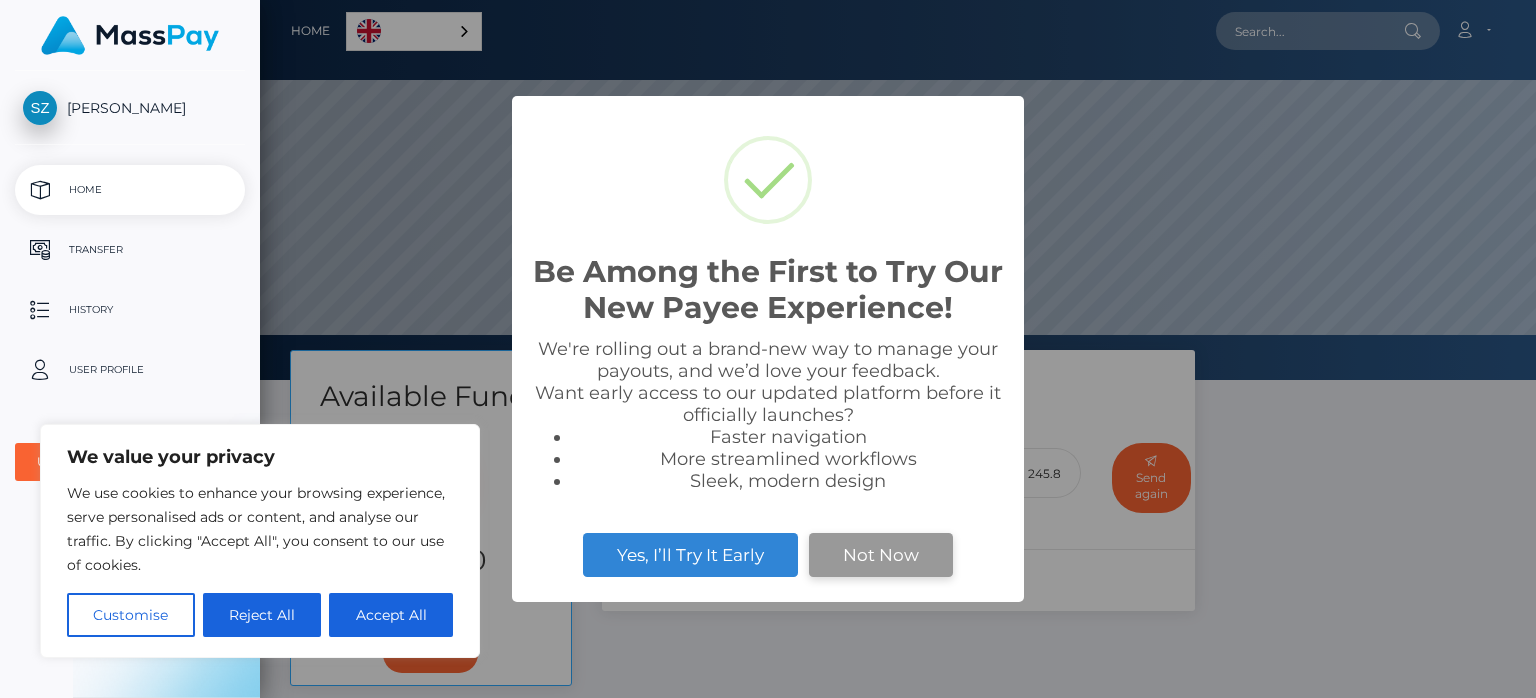 click on "Not Now" at bounding box center (881, 555) 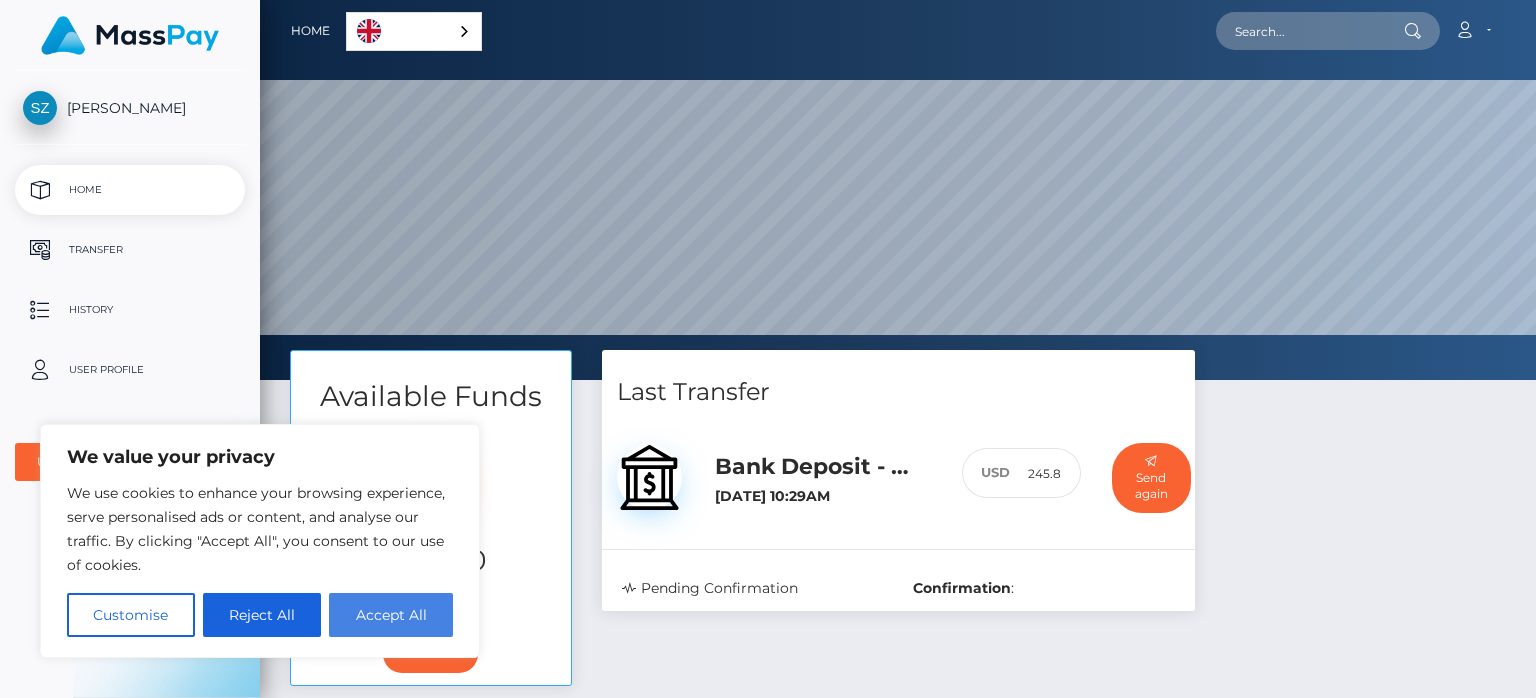 click on "Accept All" at bounding box center (391, 615) 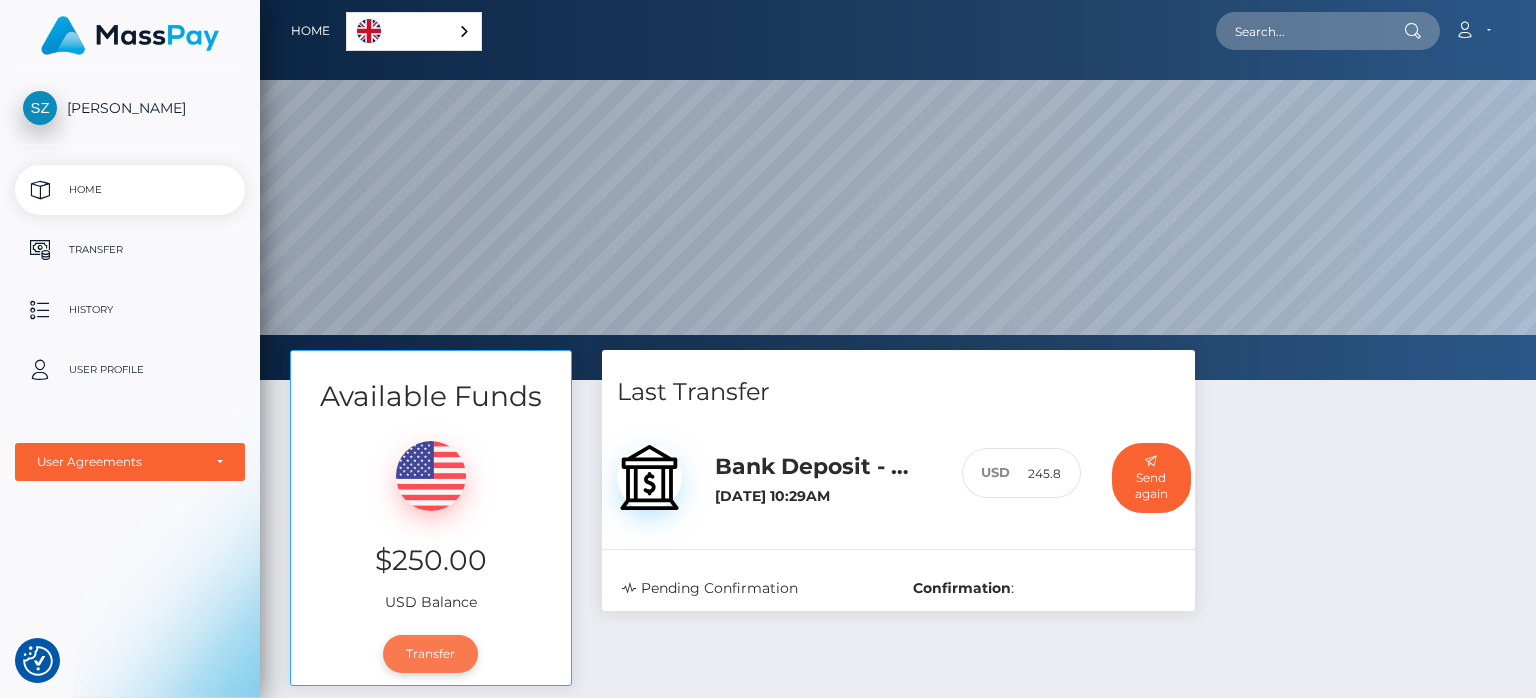 click on "Transfer" at bounding box center [430, 654] 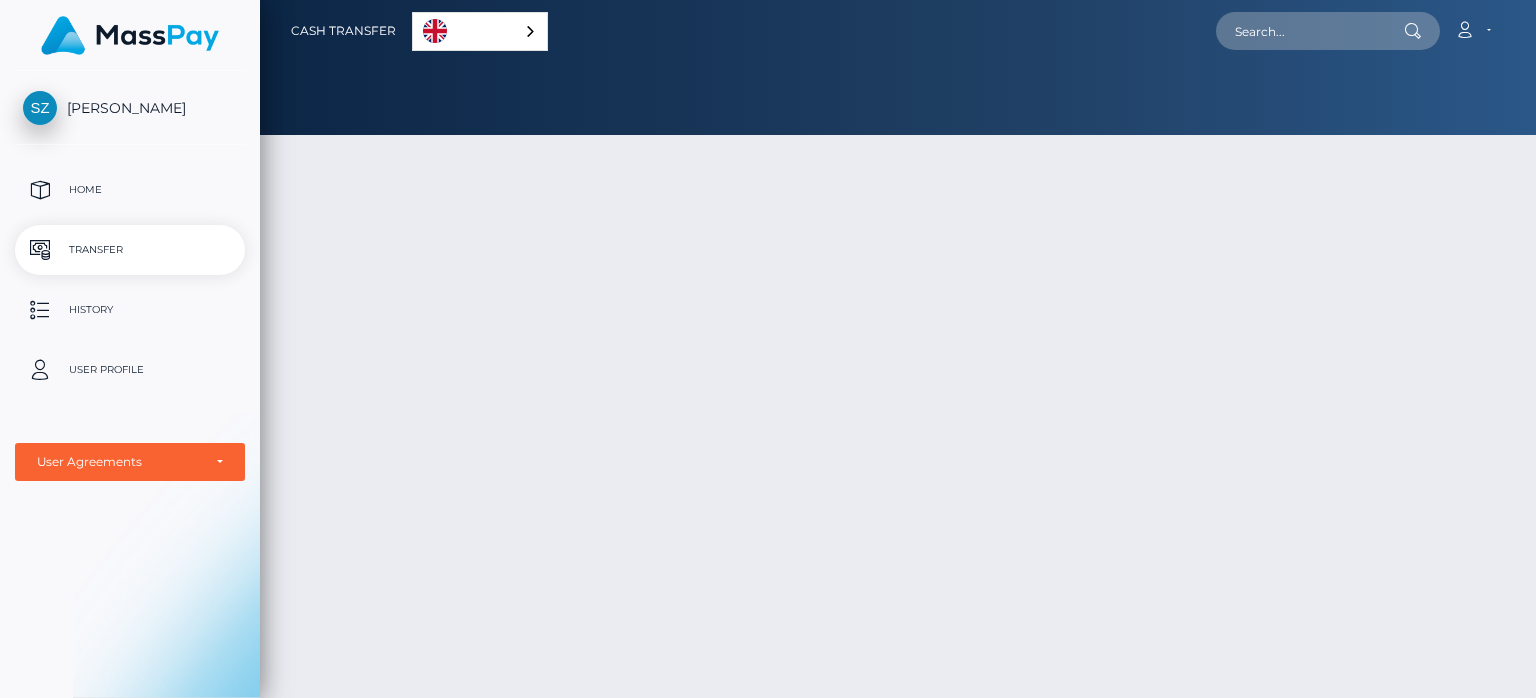 scroll, scrollTop: 0, scrollLeft: 0, axis: both 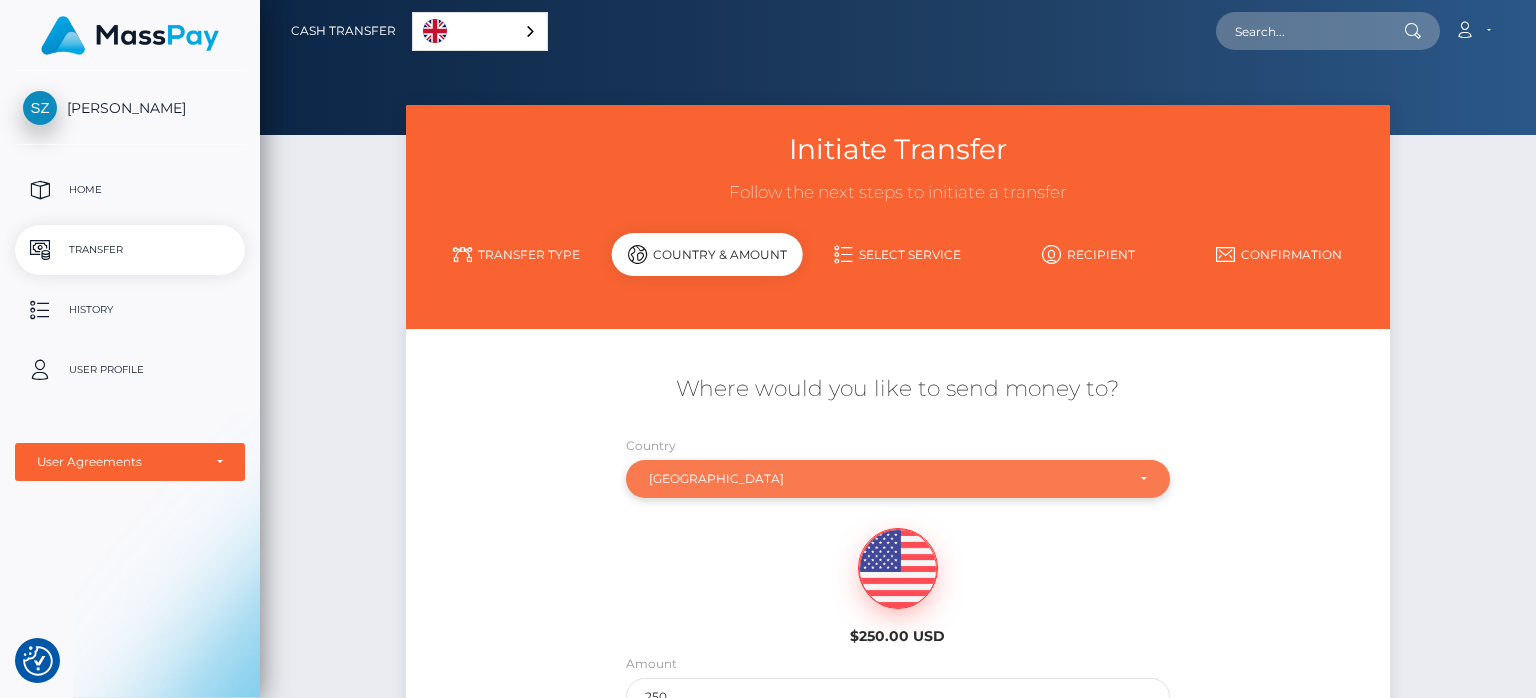 click on "Spain" at bounding box center (886, 479) 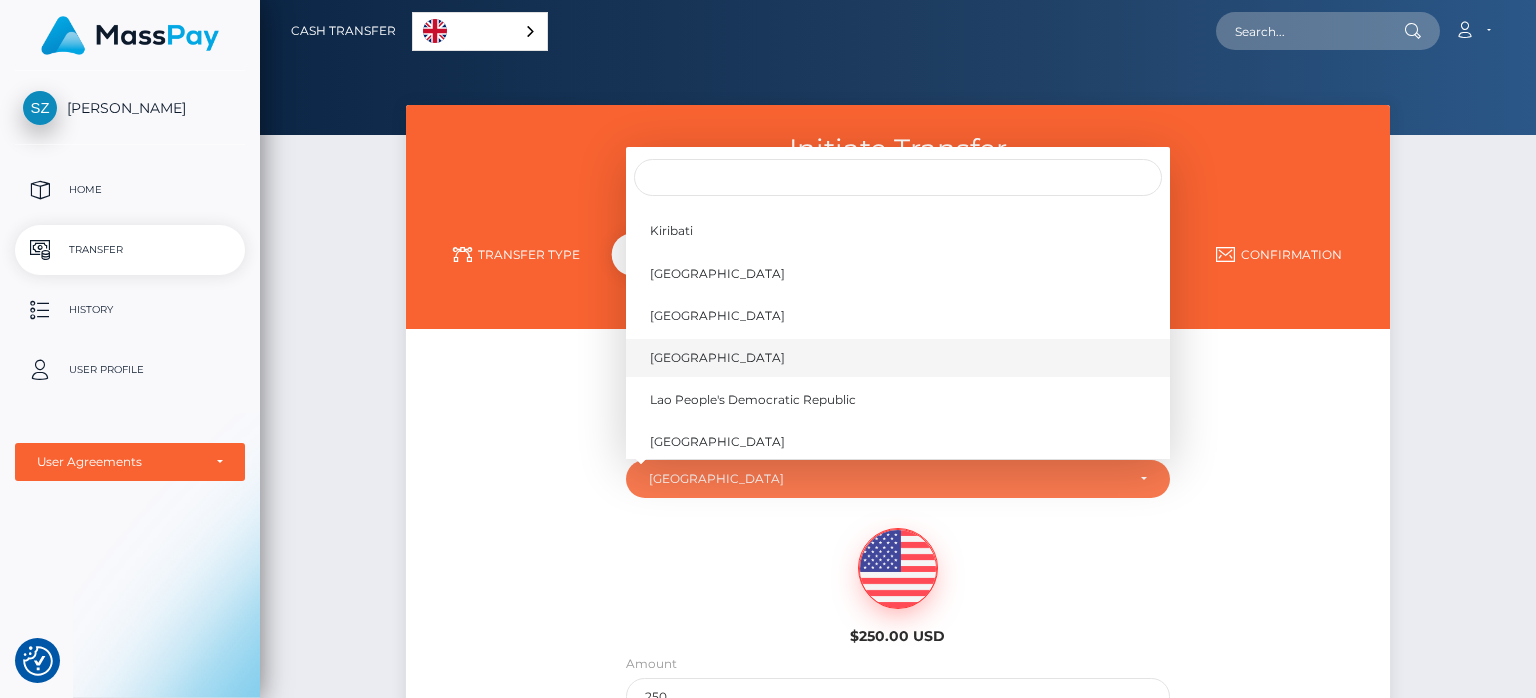 scroll, scrollTop: 3331, scrollLeft: 0, axis: vertical 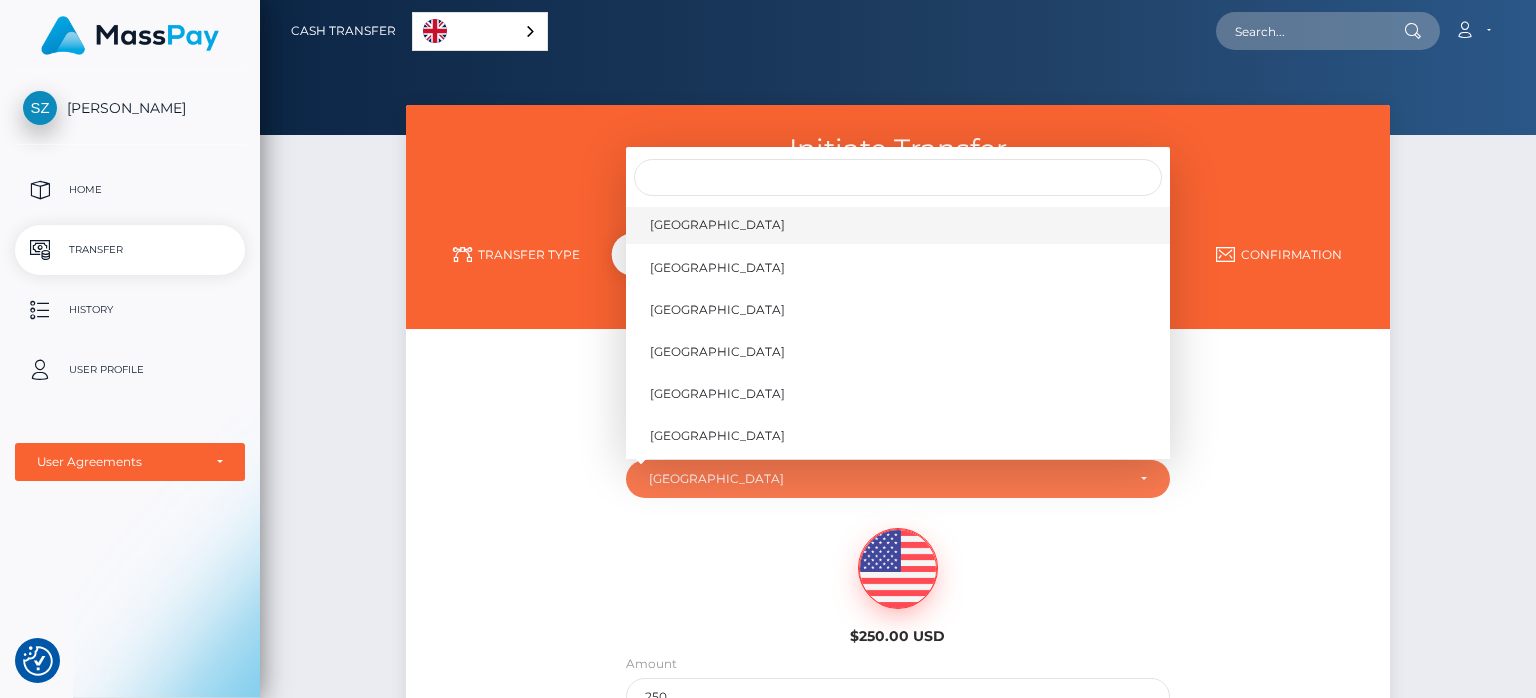 click on "Germany" at bounding box center (717, 225) 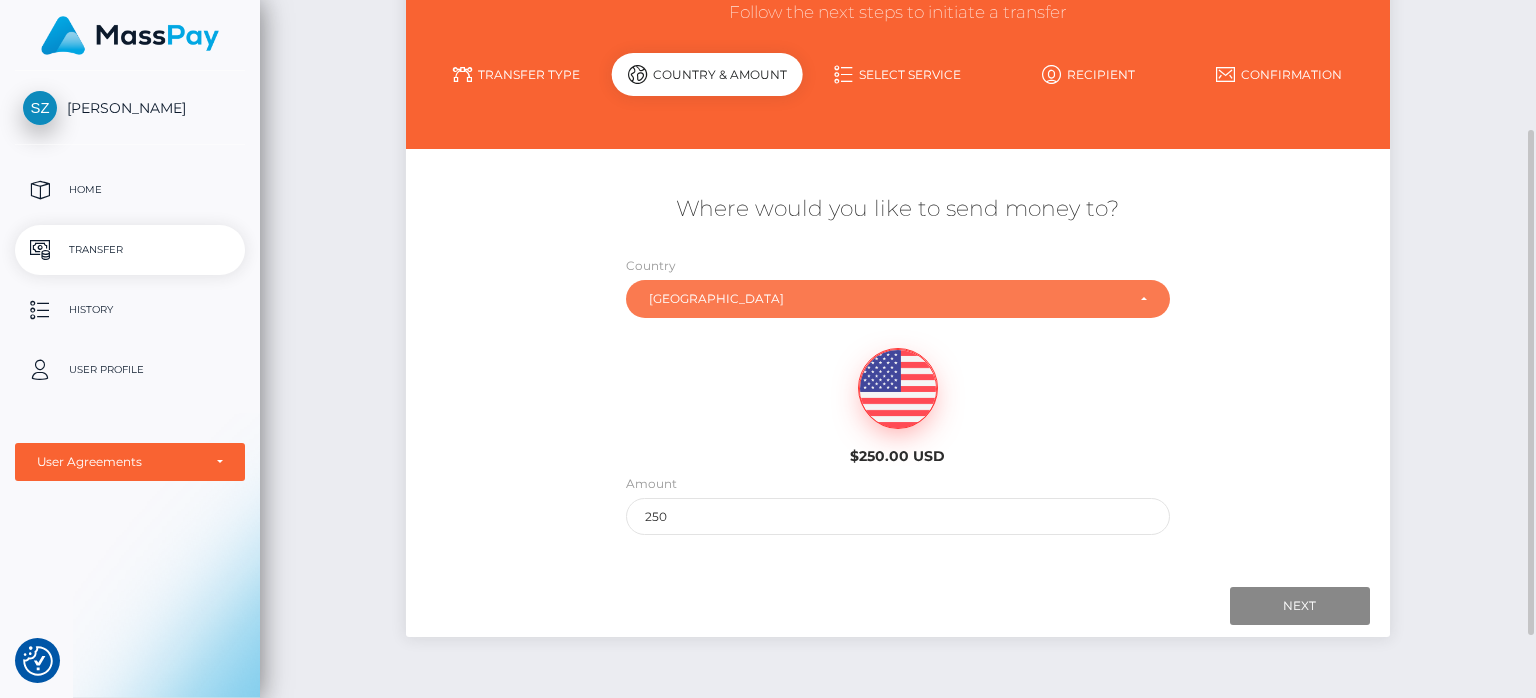 scroll, scrollTop: 266, scrollLeft: 0, axis: vertical 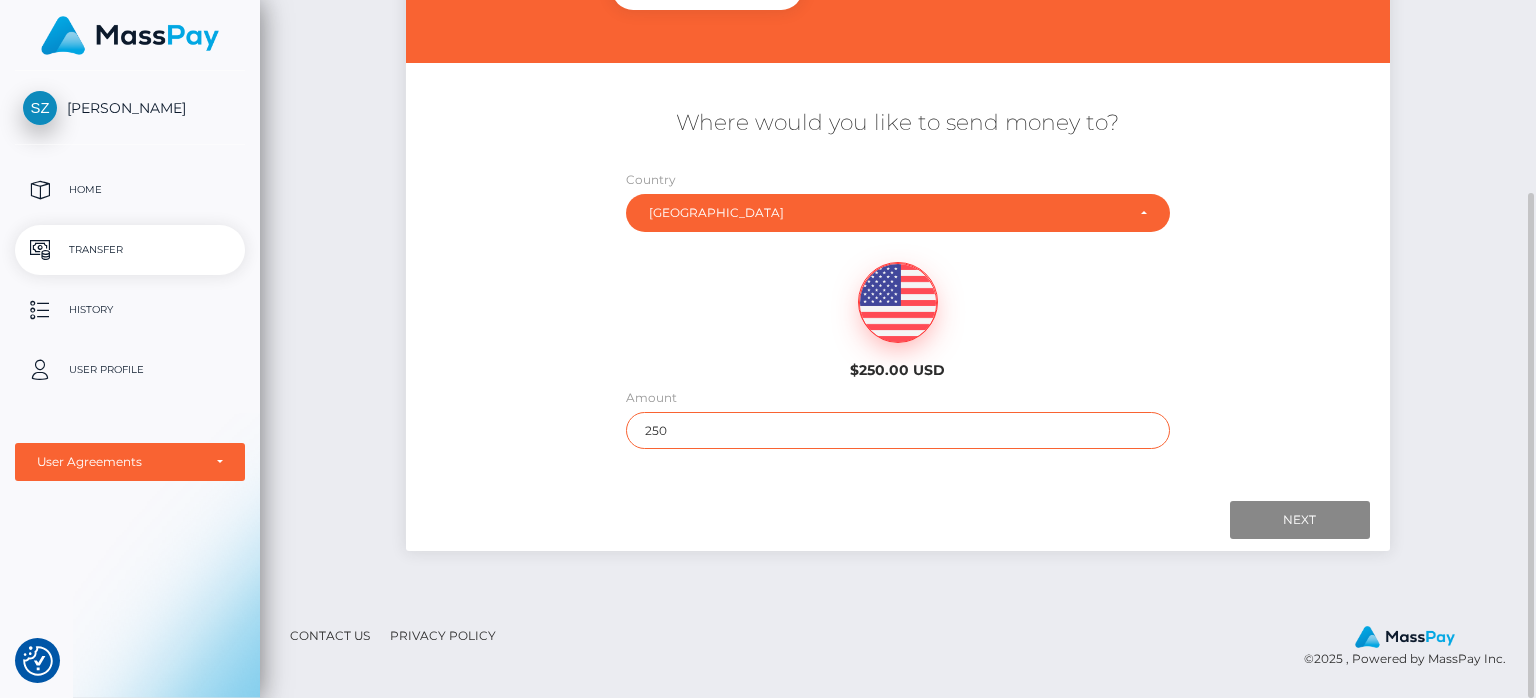 click on "250" at bounding box center (898, 430) 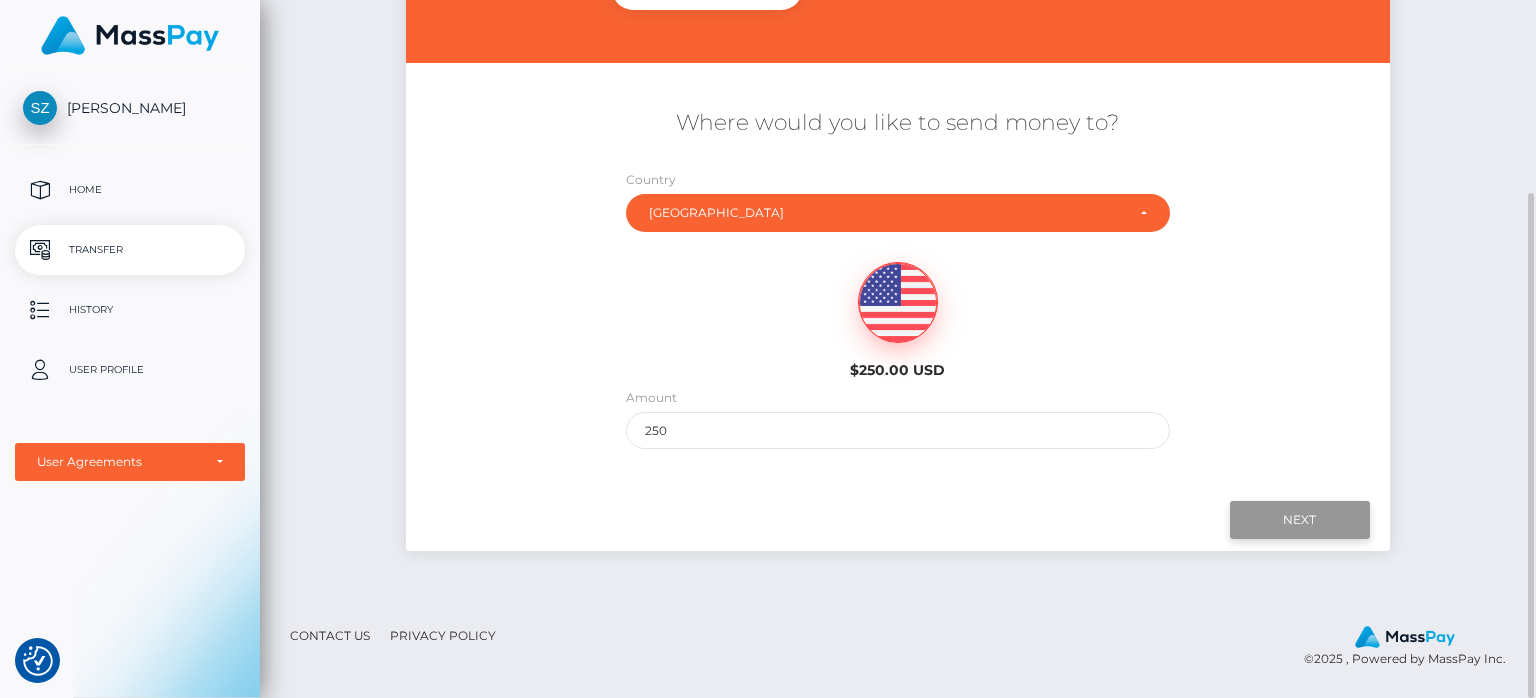 click on "Next" at bounding box center (1300, 520) 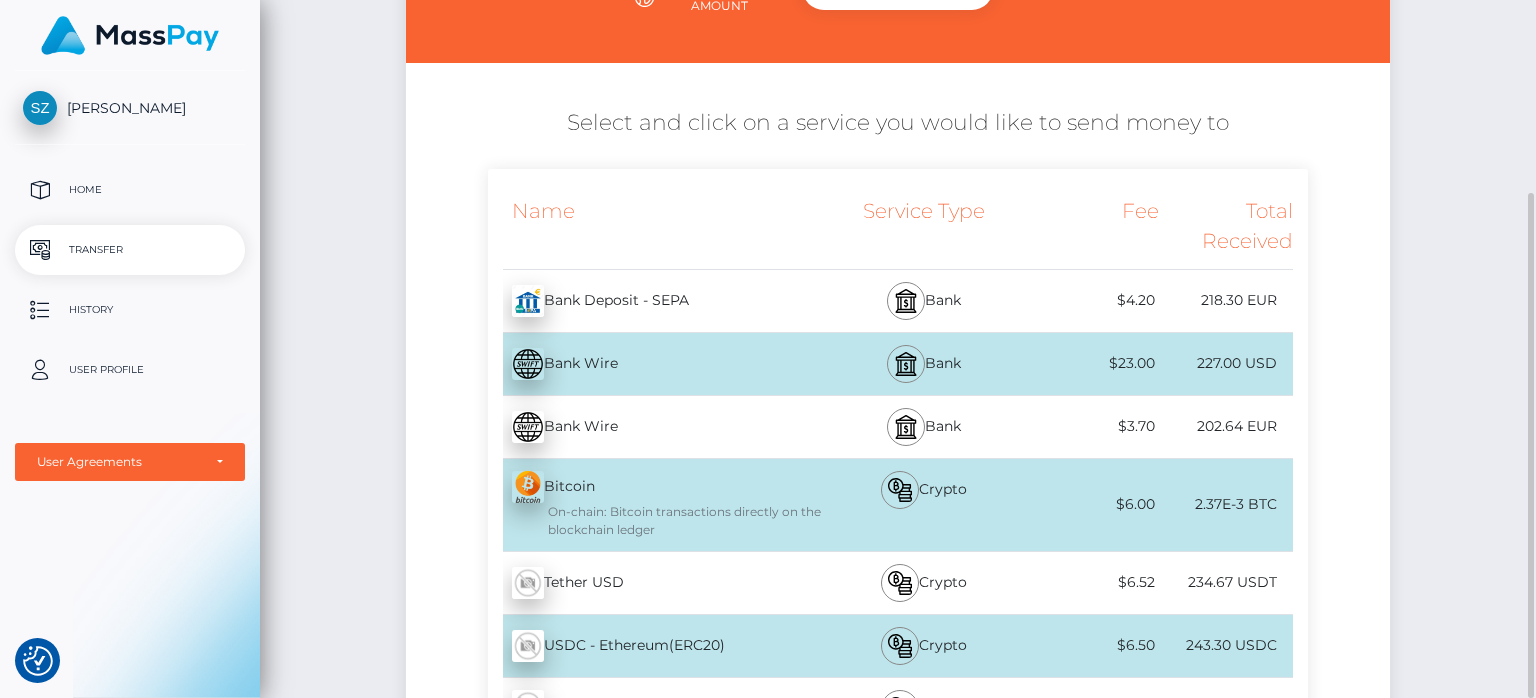 click on "$4.20" at bounding box center [1092, 300] 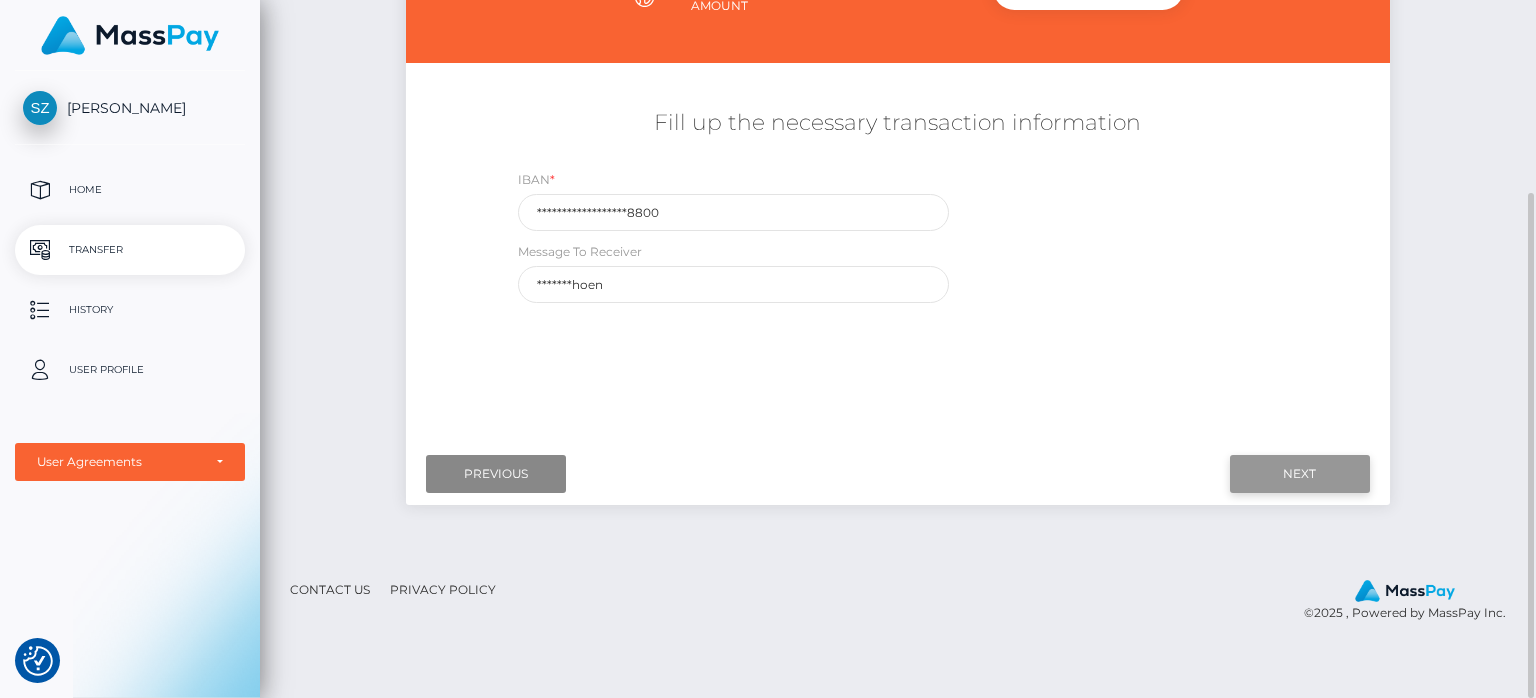click on "Next" at bounding box center [1300, 474] 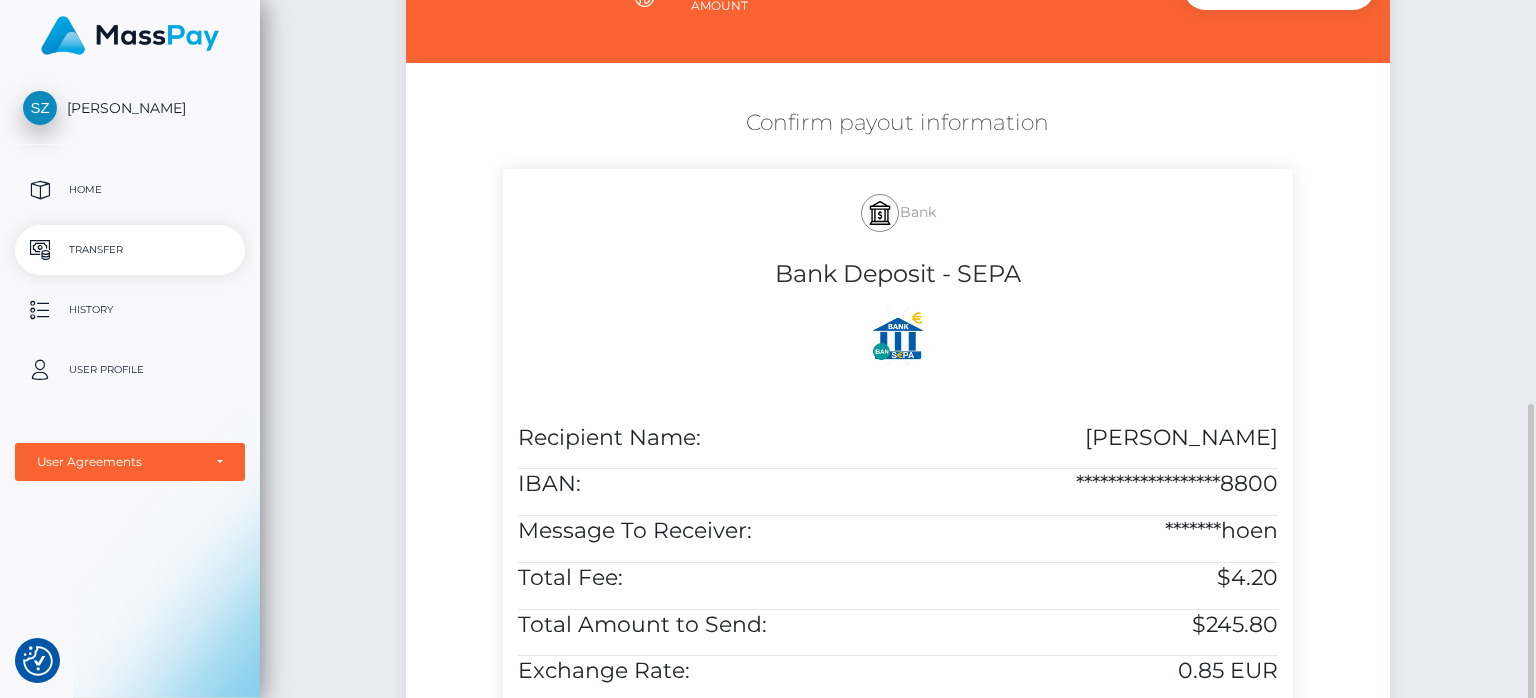 scroll, scrollTop: 446, scrollLeft: 0, axis: vertical 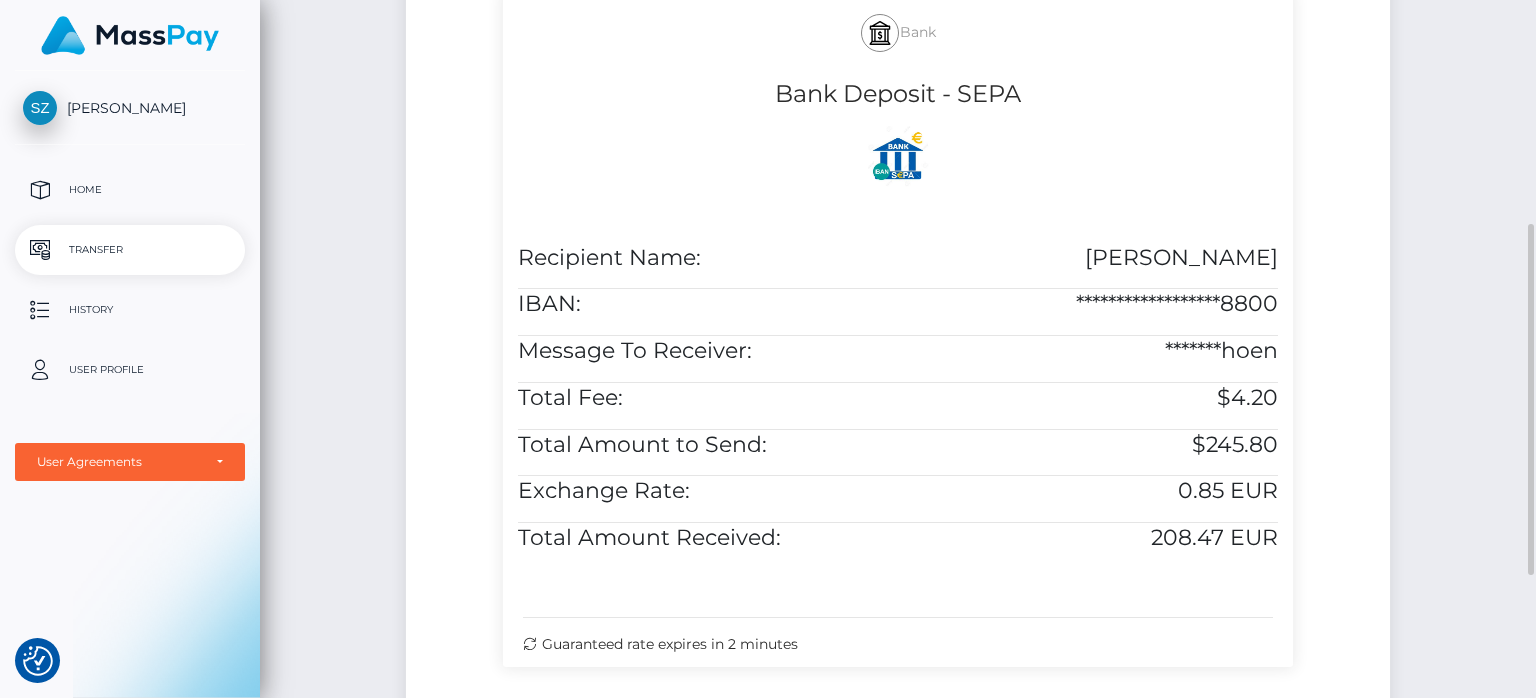 click on "Initiate Transfer
Follow the next steps to initiate a transfer
Transfer Type
Country & Amount
Select Service
250" at bounding box center (898, 244) 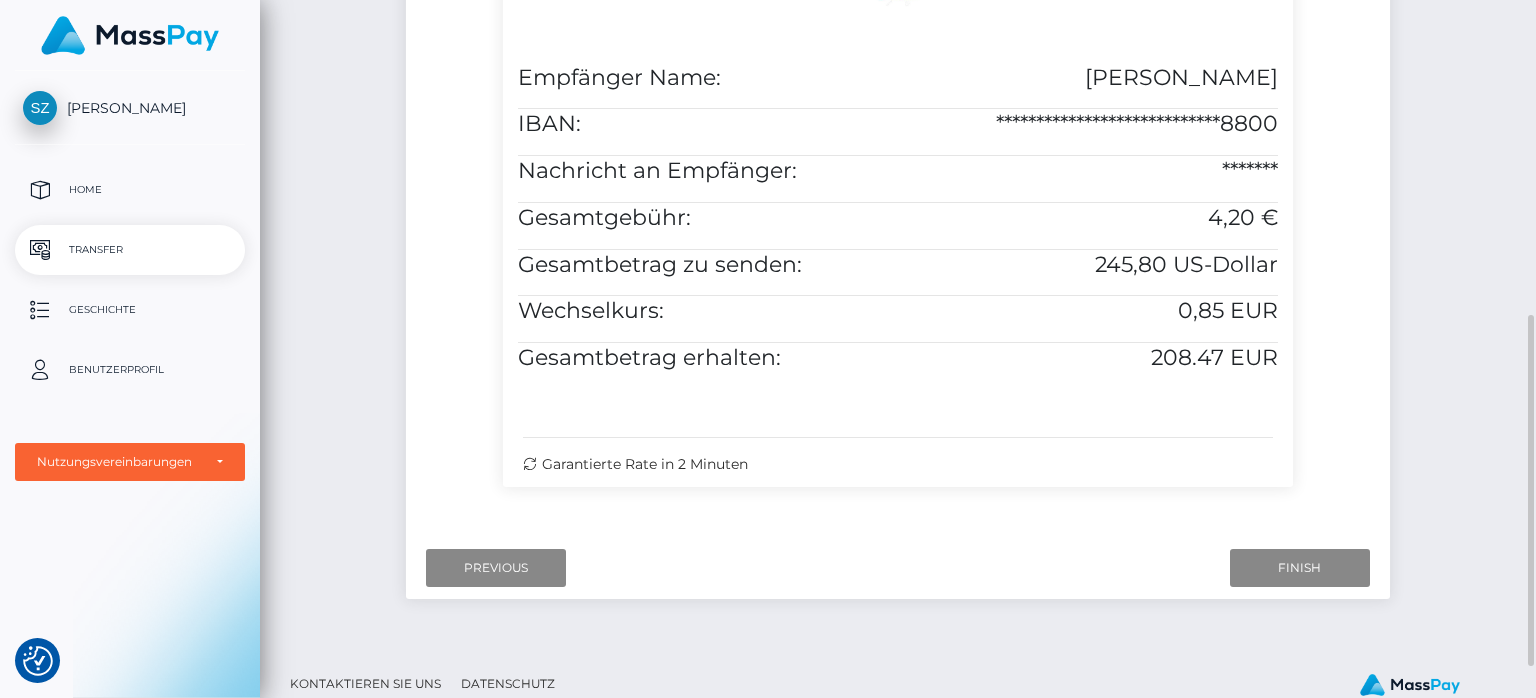scroll, scrollTop: 446, scrollLeft: 0, axis: vertical 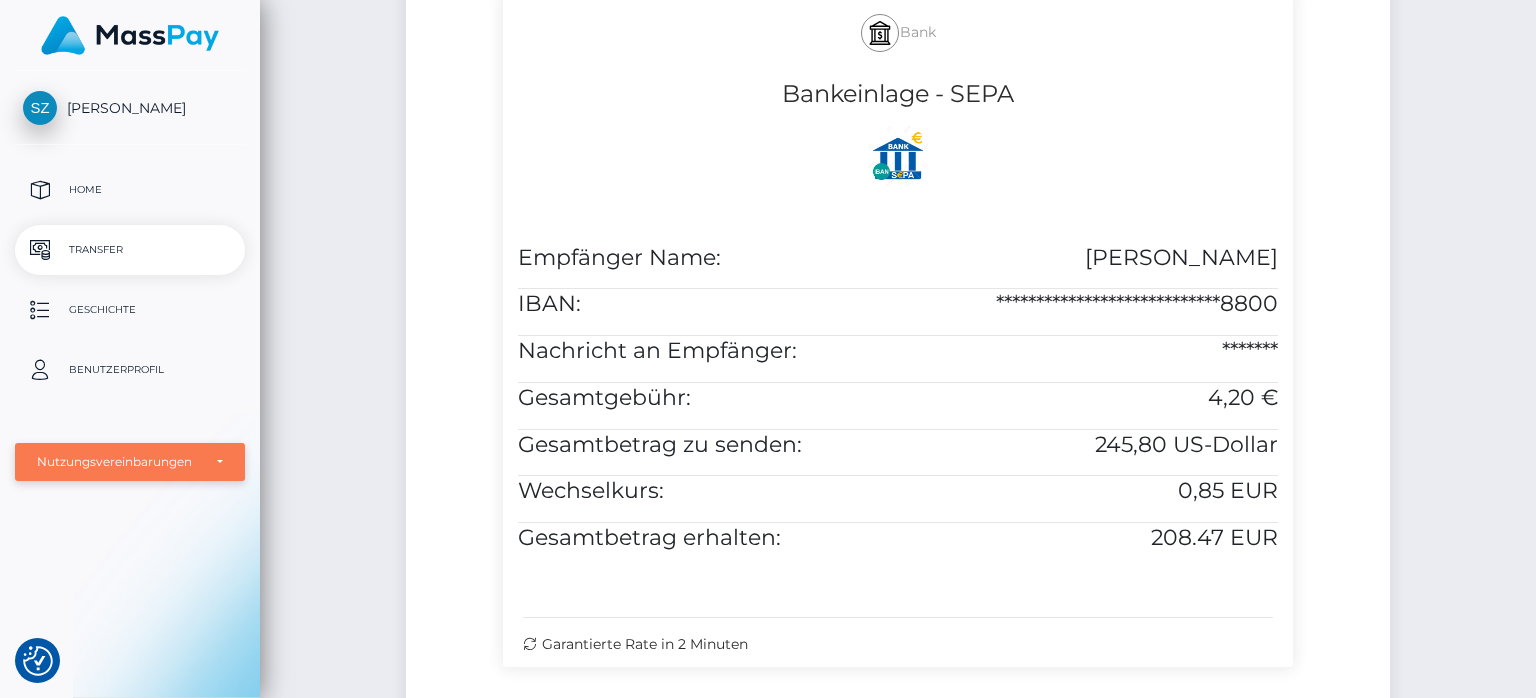 click on "Nutzungsvereinbarungen" at bounding box center (130, 462) 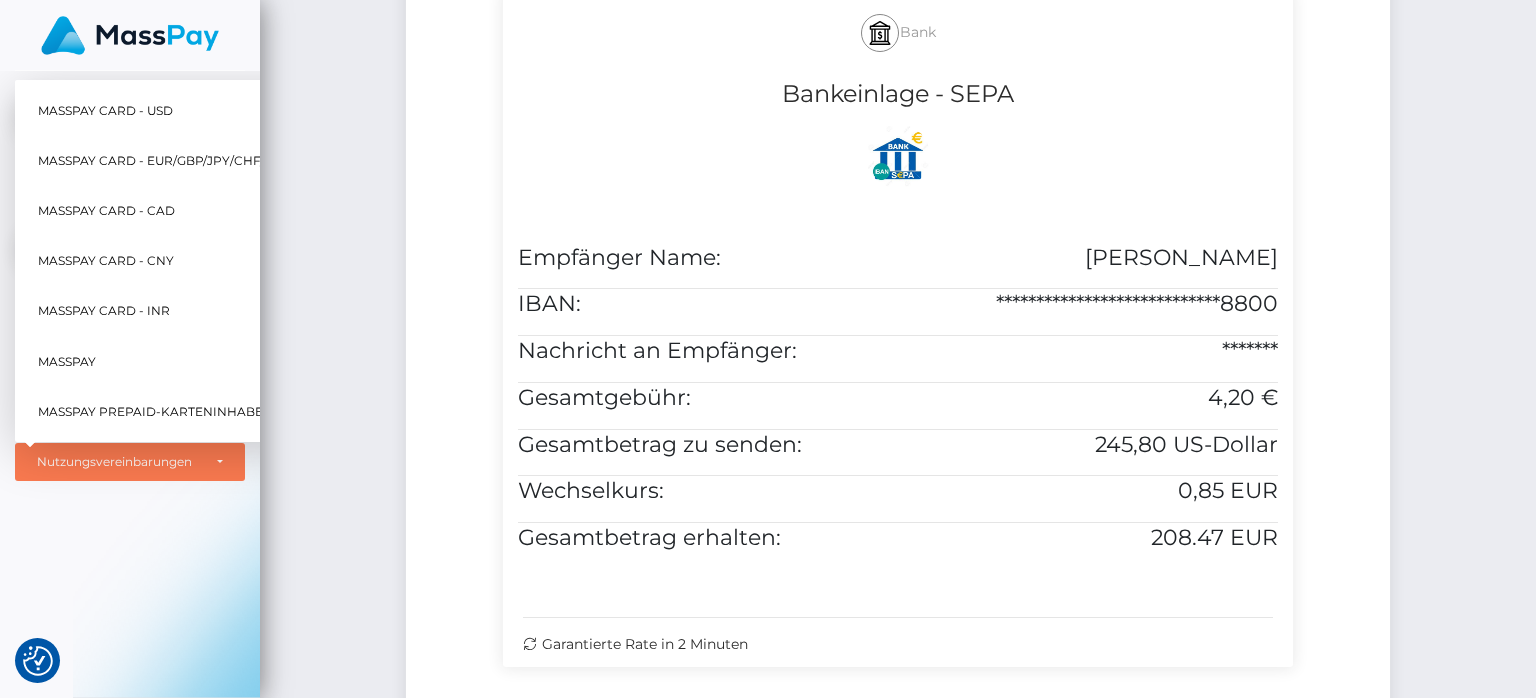click on "MassPay Card - EUR/GBP/JPY/CHF/AUD" at bounding box center (165, 161) 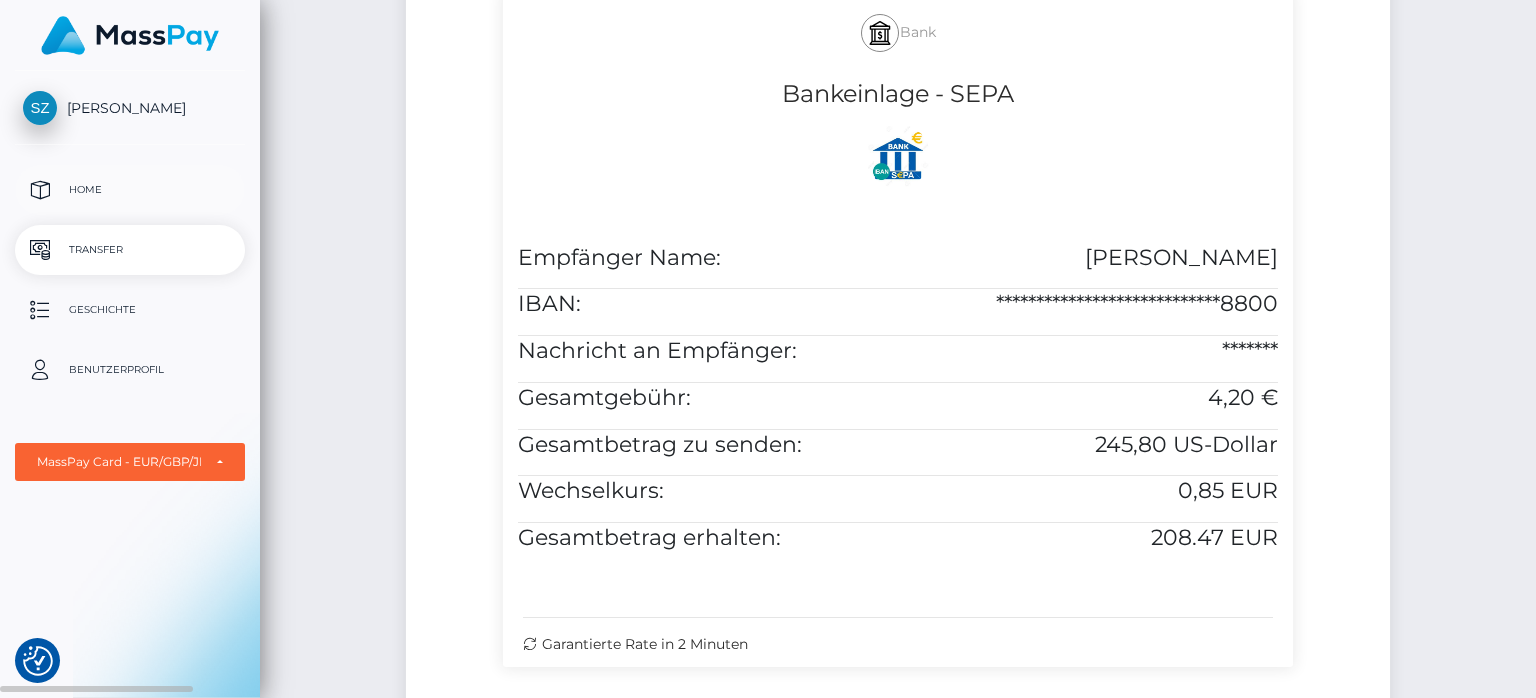 click on "Home" at bounding box center [130, 190] 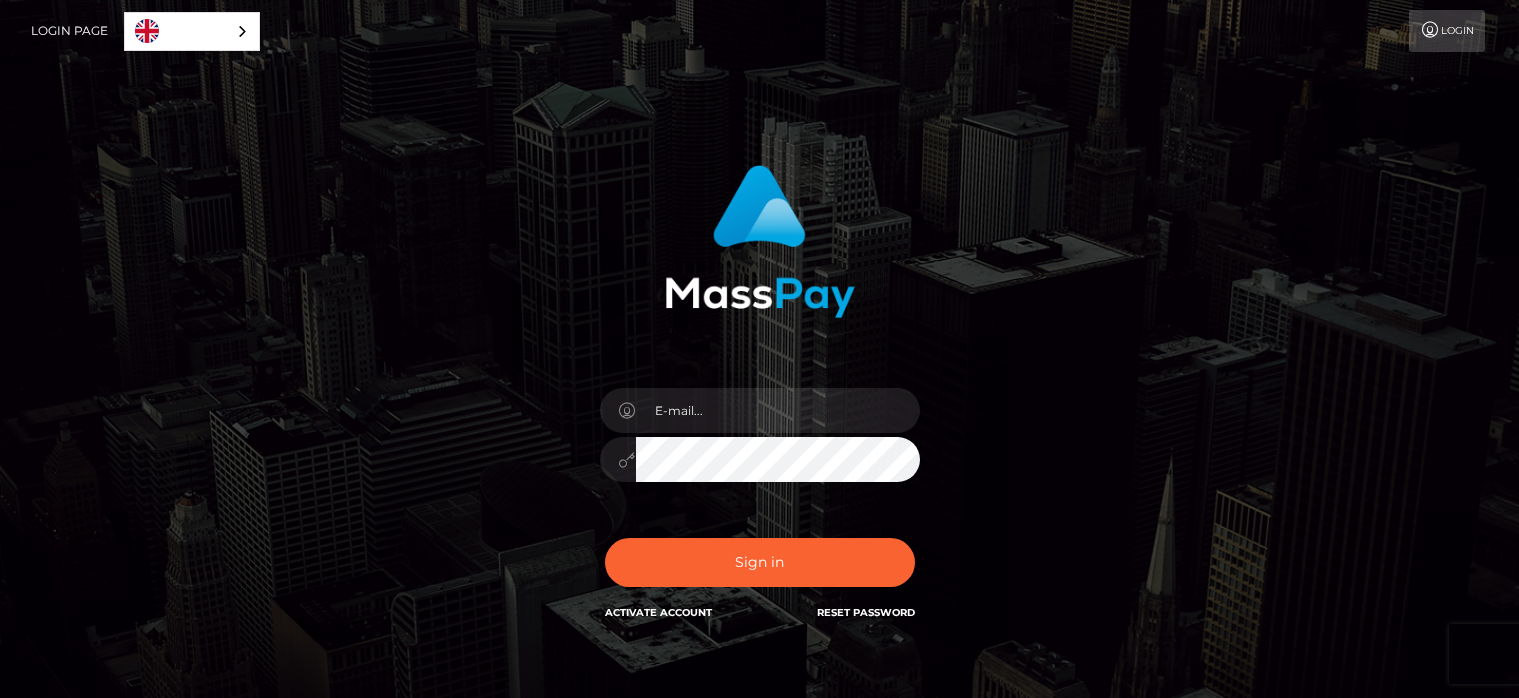 scroll, scrollTop: 0, scrollLeft: 0, axis: both 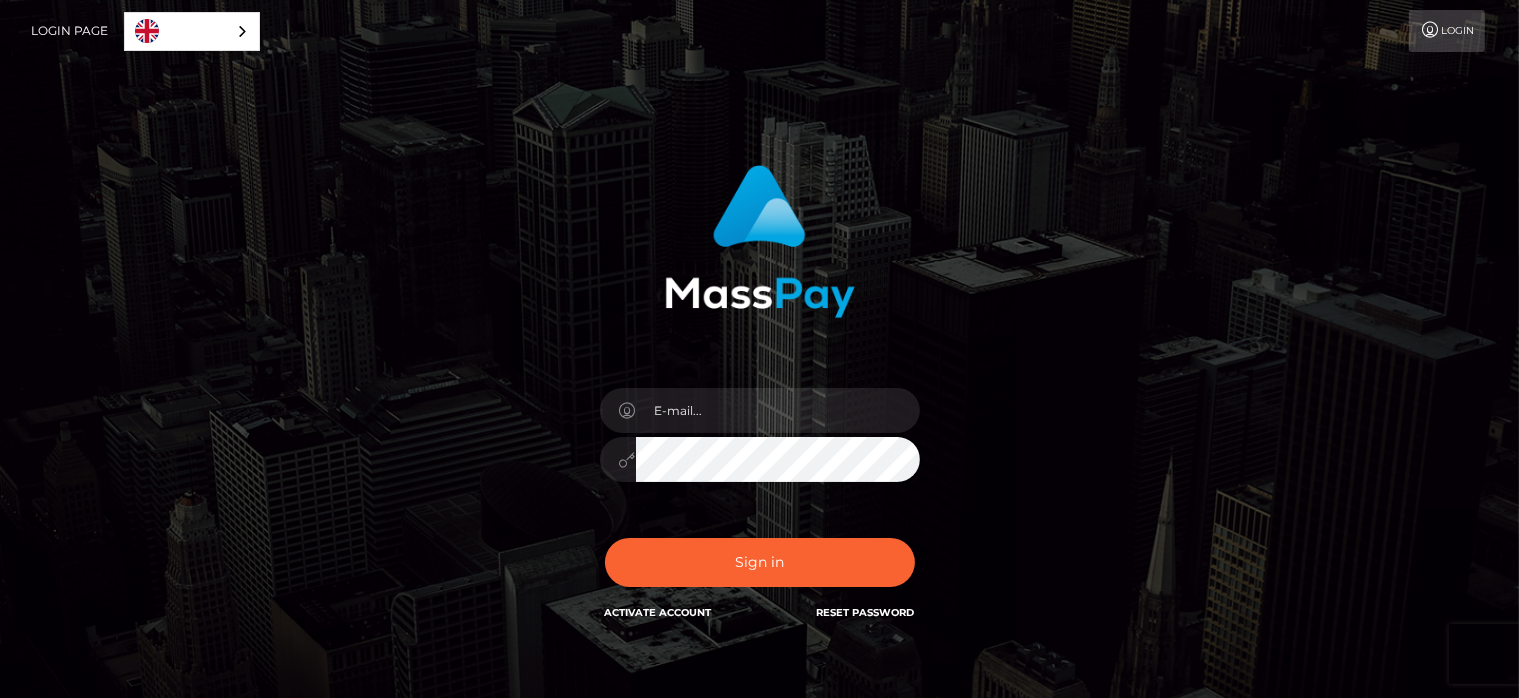 click on "English" at bounding box center [192, 31] 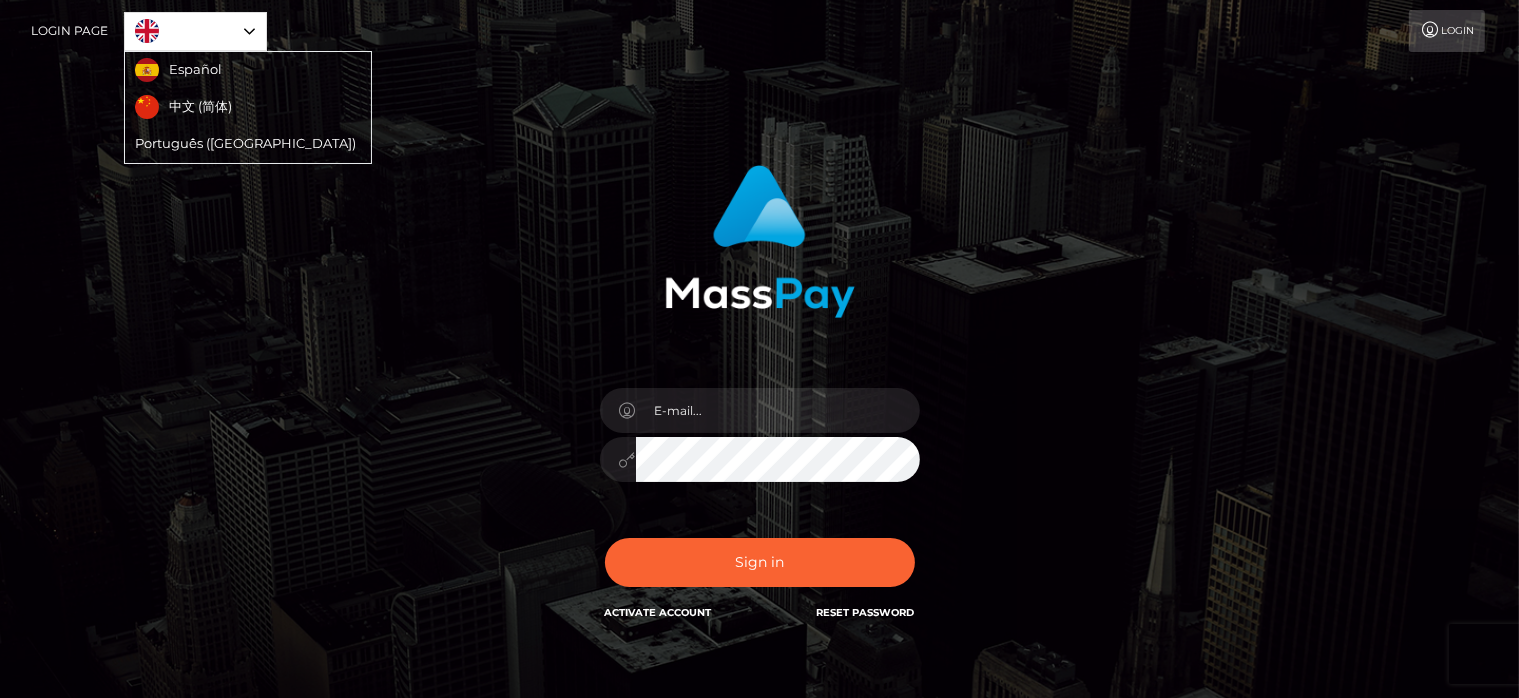 click on "English" at bounding box center (195, 31) 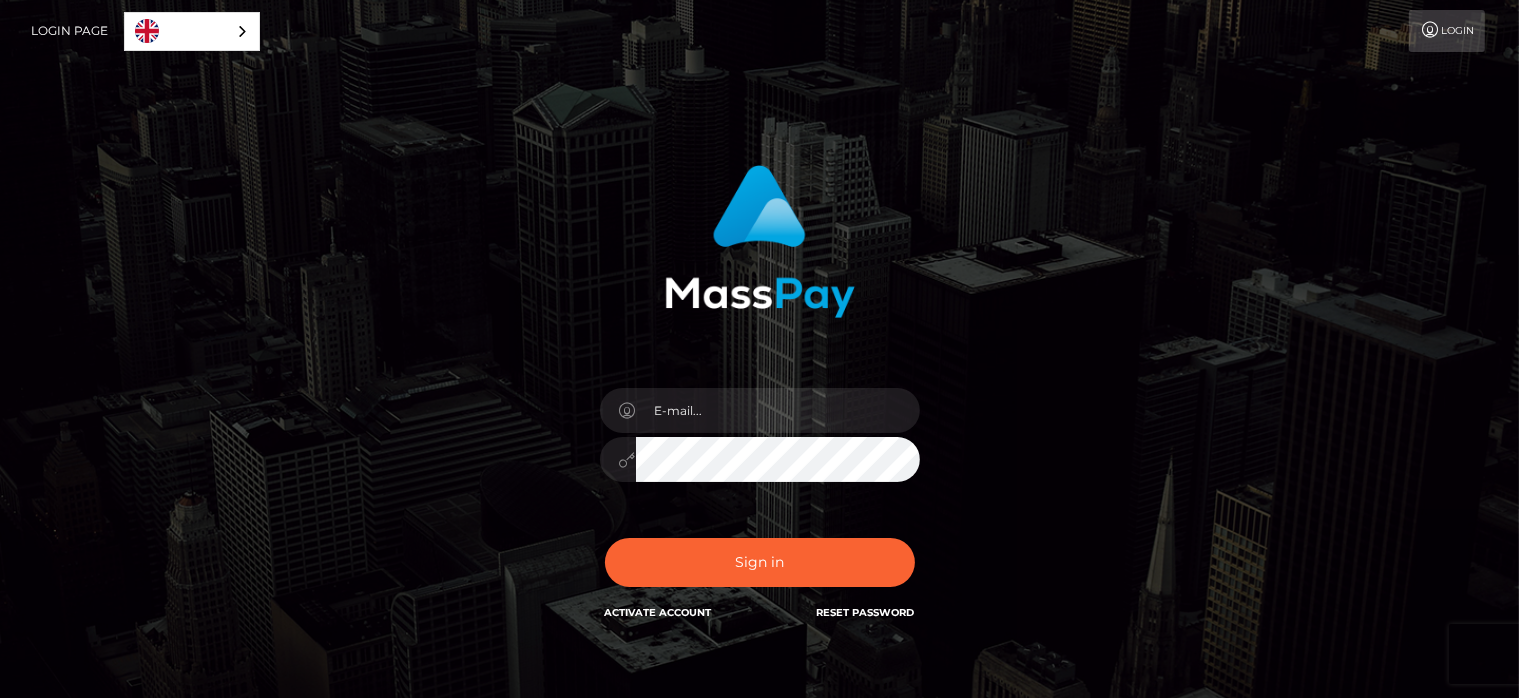 click on "Login" at bounding box center [1447, 31] 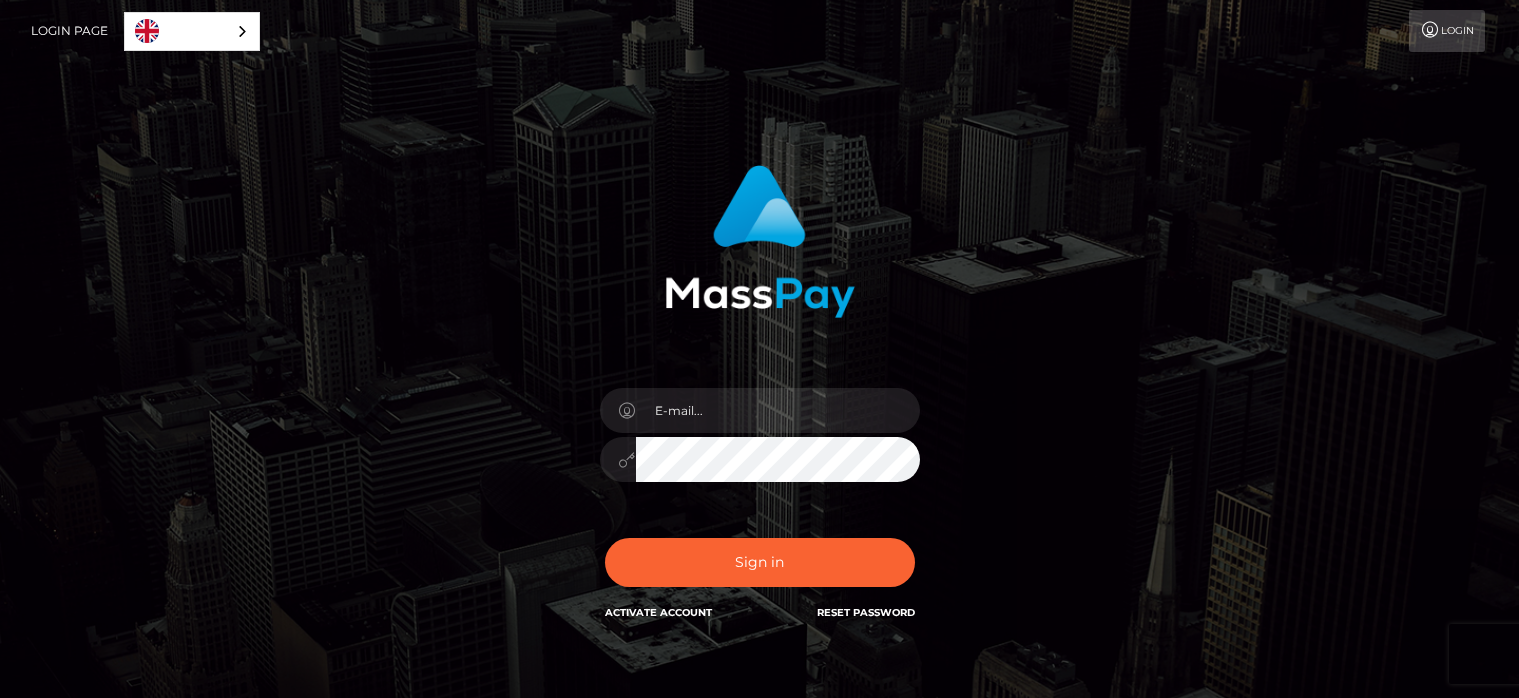 scroll, scrollTop: 0, scrollLeft: 0, axis: both 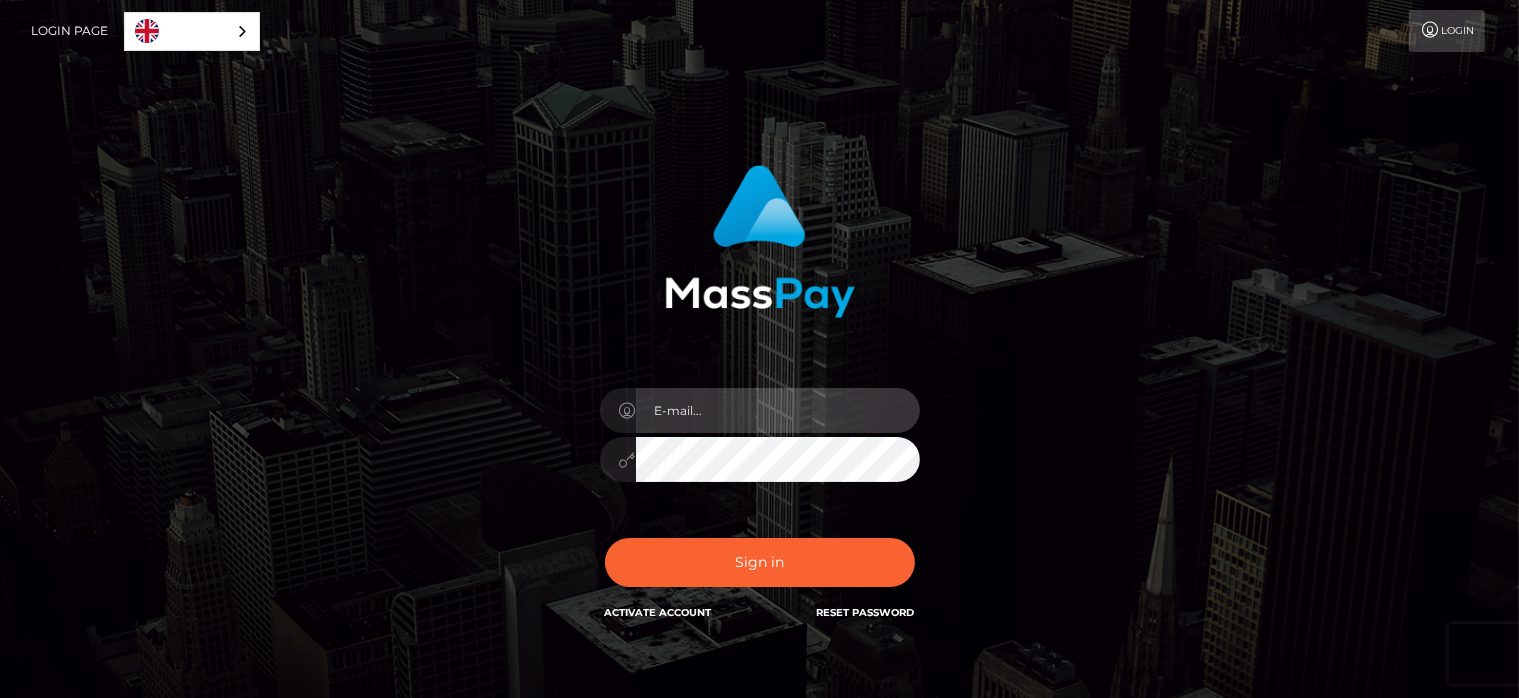 click at bounding box center [778, 410] 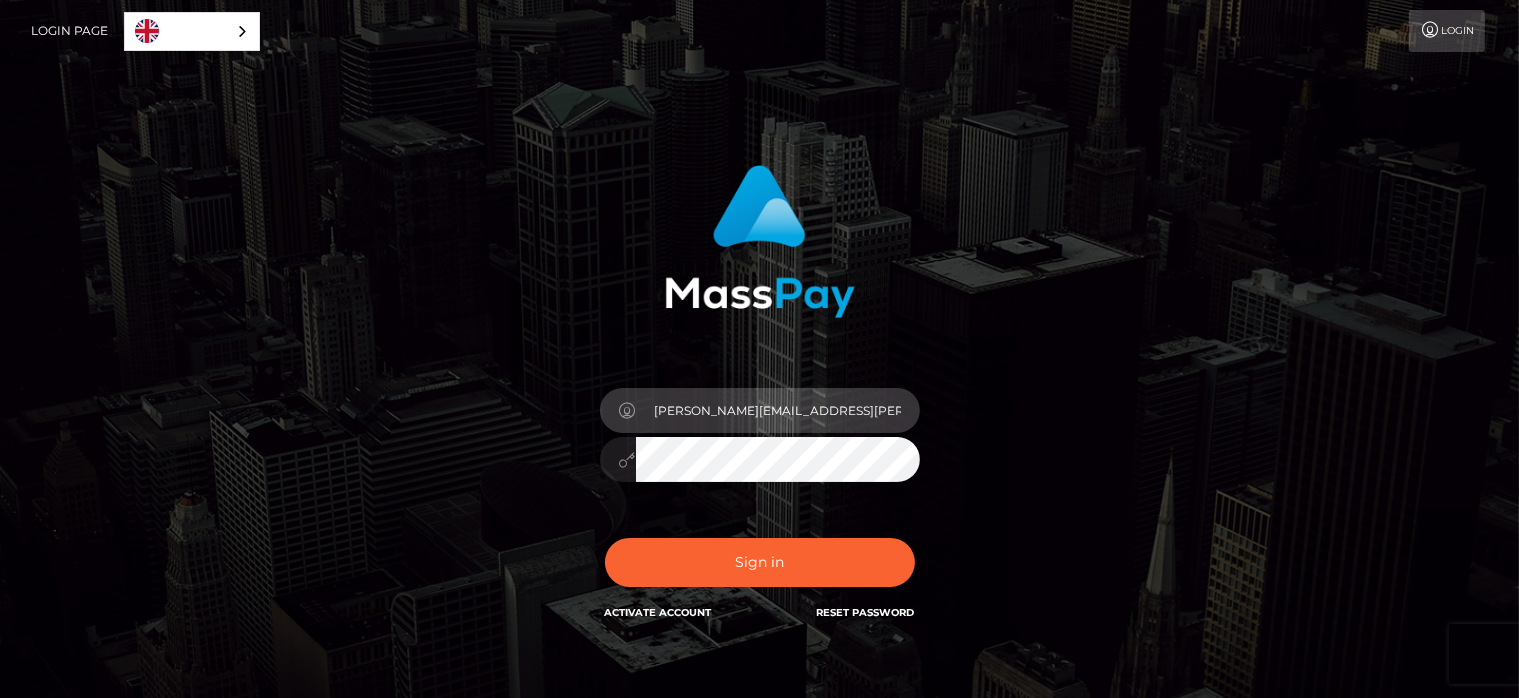 type on "stephan.zurkuhlen@gmx.com" 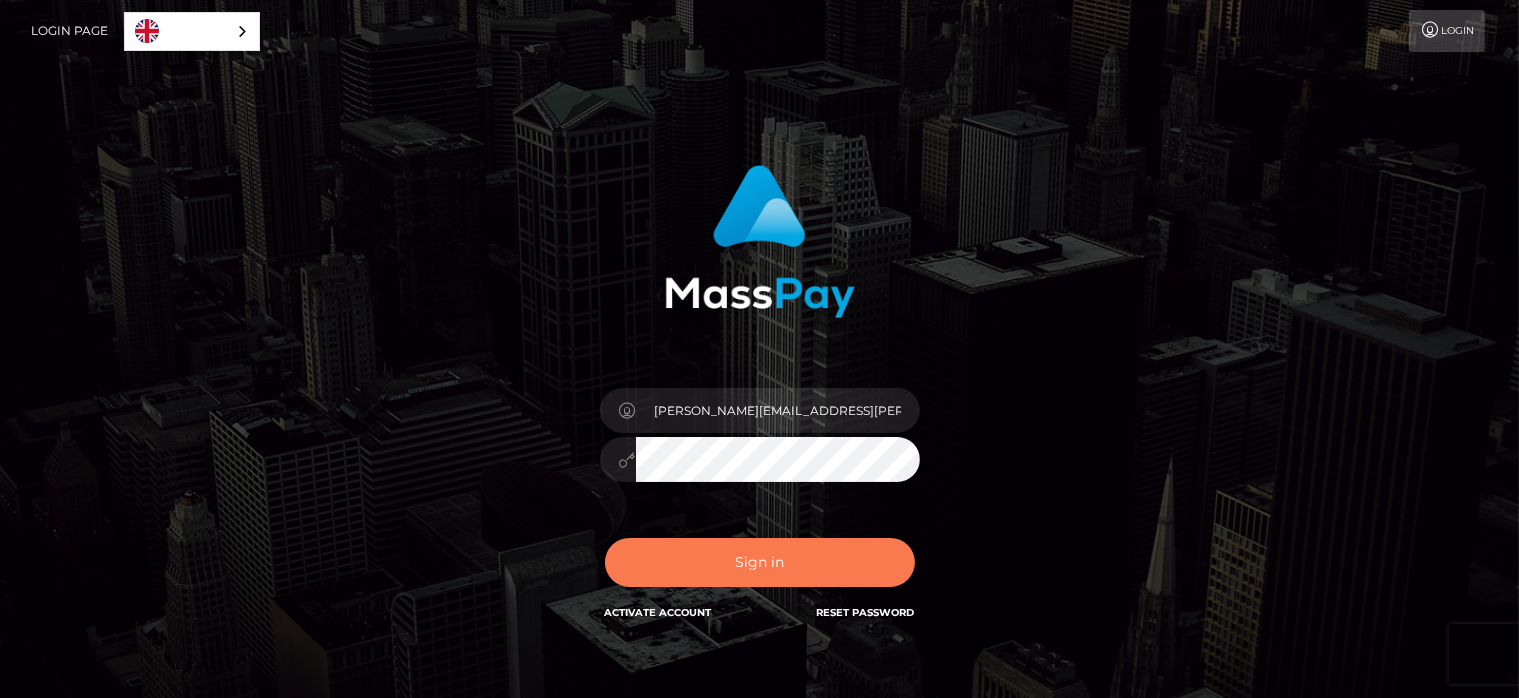 click on "Sign in" at bounding box center [760, 562] 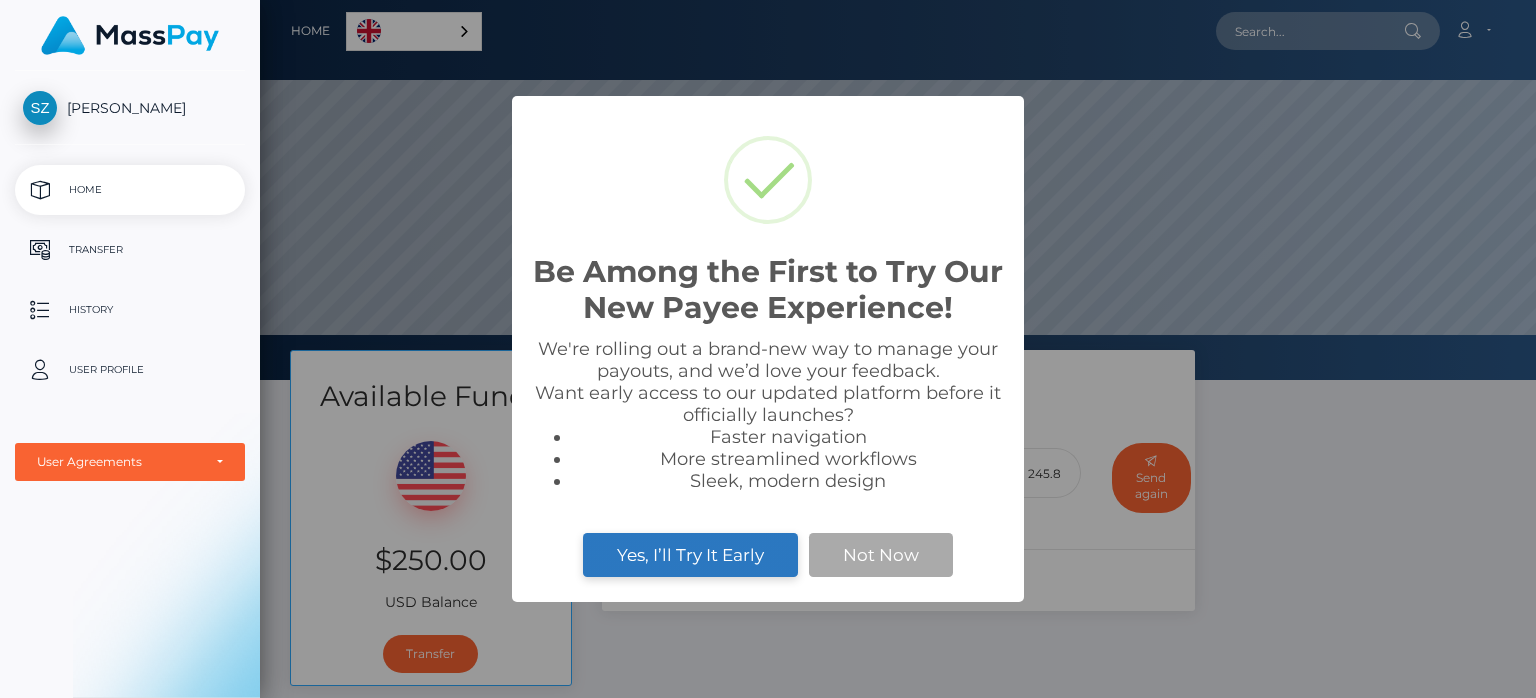 scroll, scrollTop: 0, scrollLeft: 0, axis: both 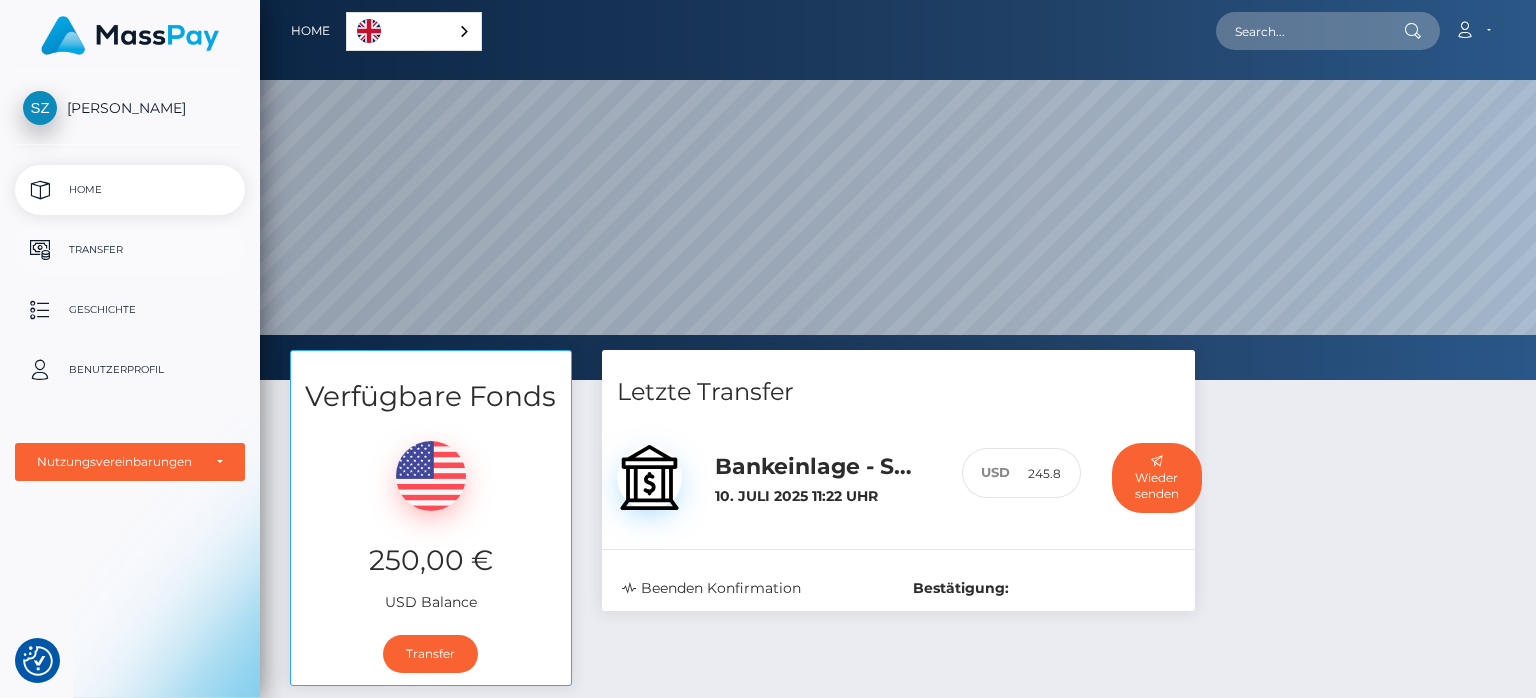 click on "Transfer" at bounding box center [130, 250] 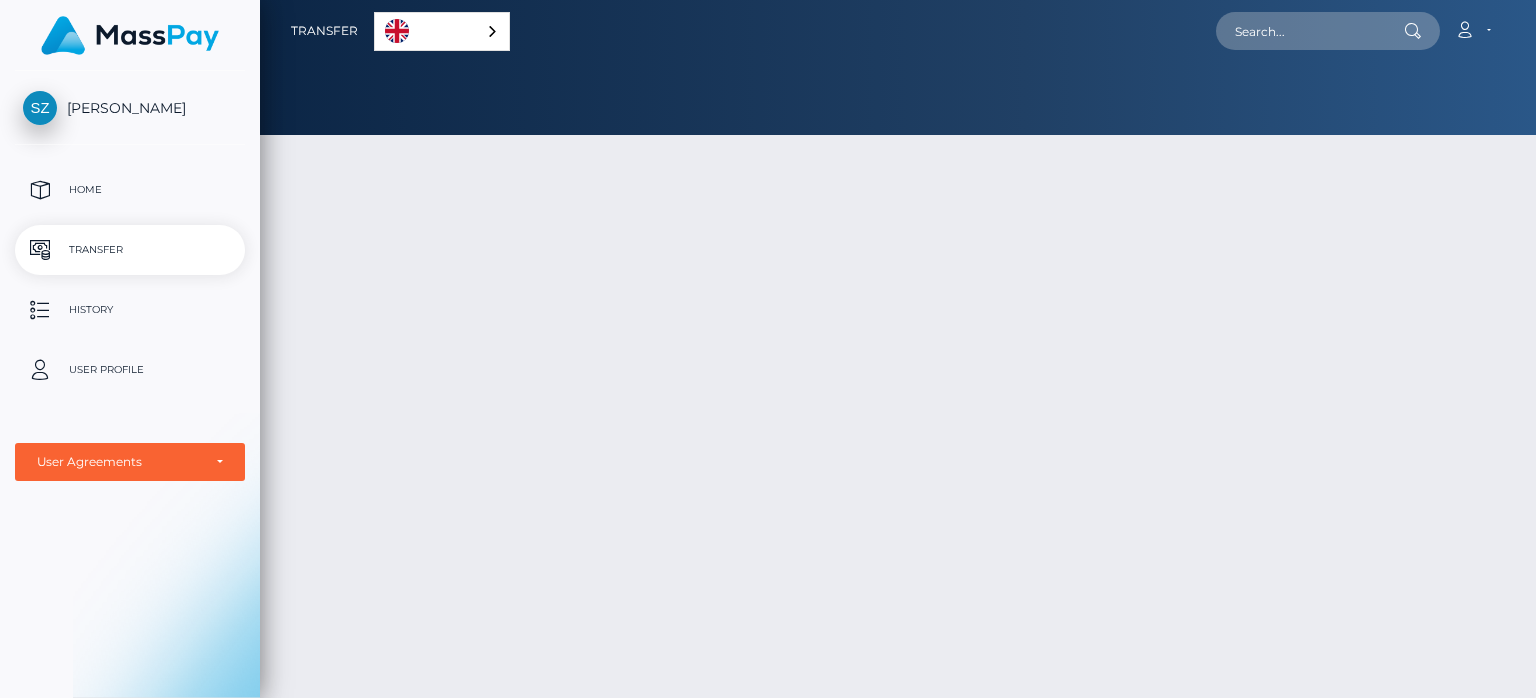 scroll, scrollTop: 0, scrollLeft: 0, axis: both 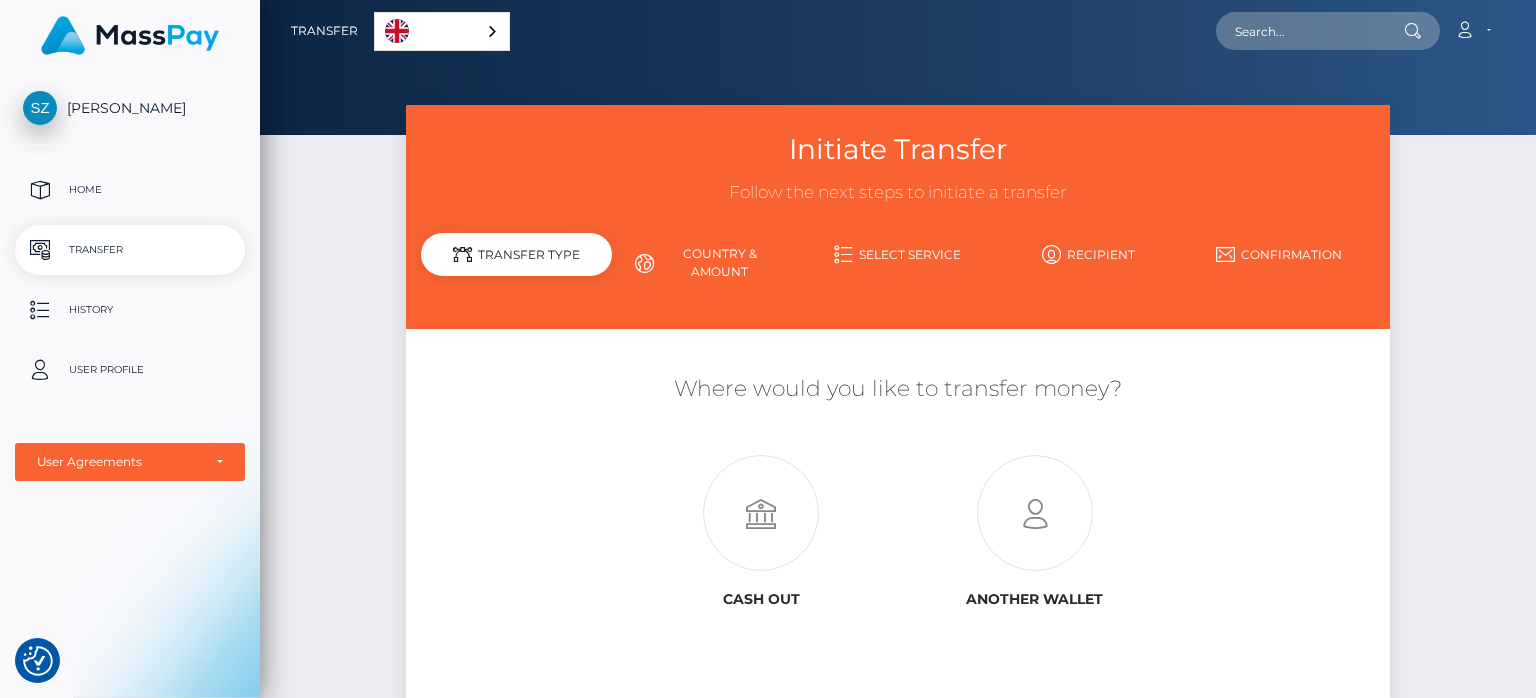 click on "History" at bounding box center (130, 310) 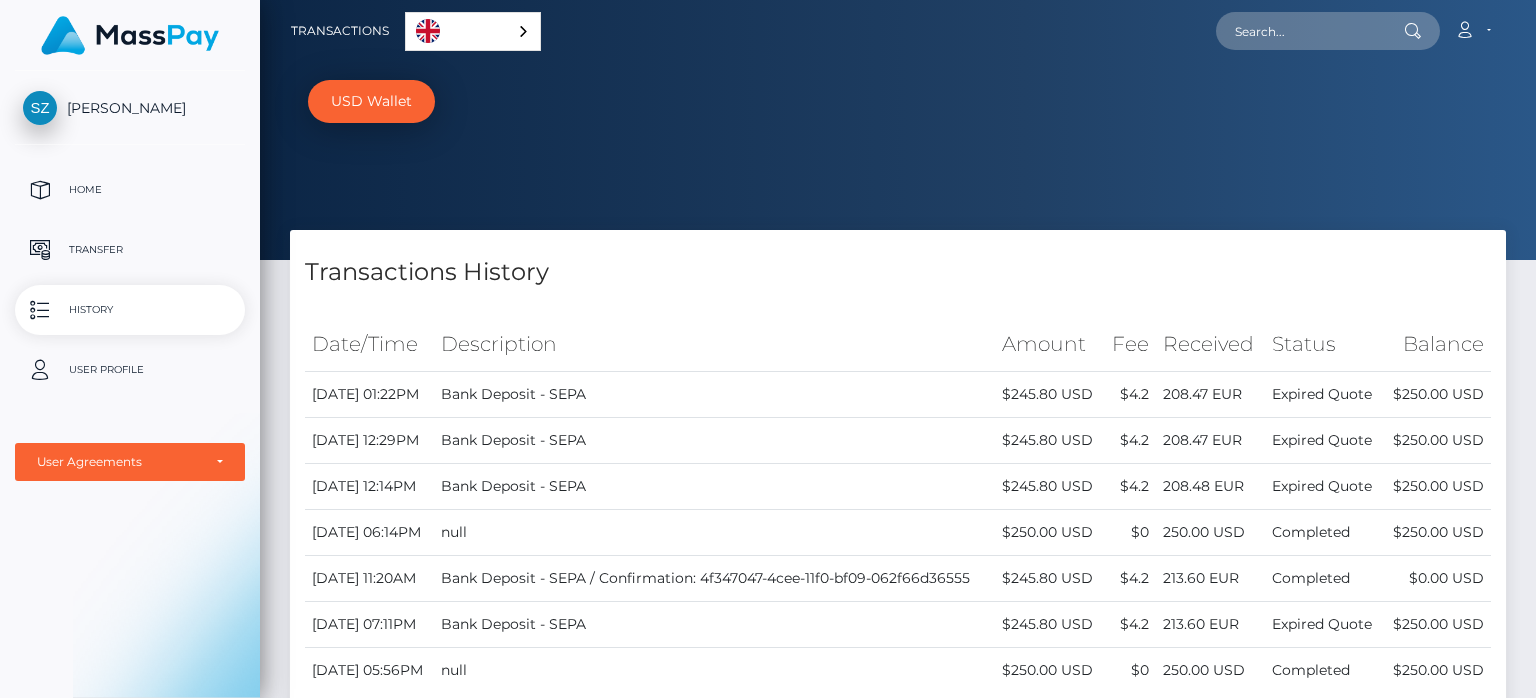 scroll, scrollTop: 0, scrollLeft: 0, axis: both 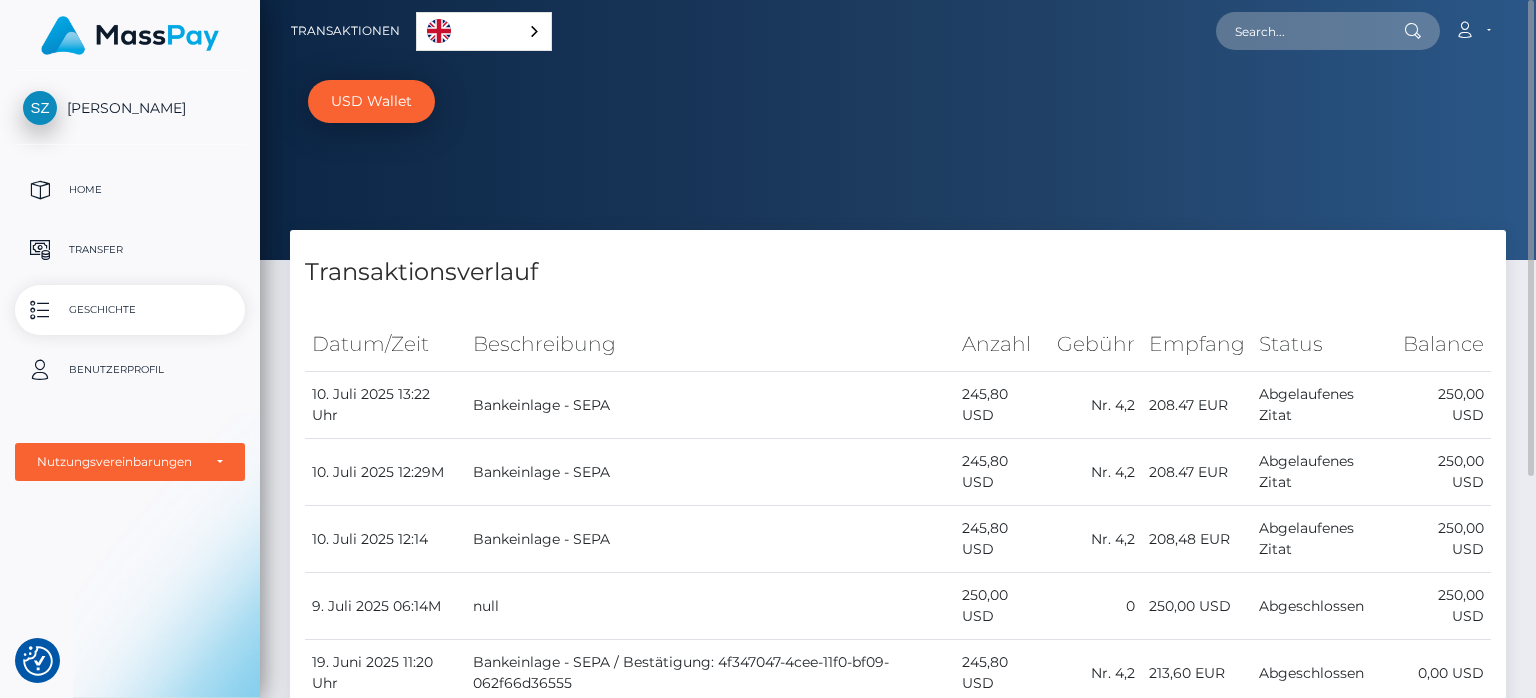 click on "USD Wallet" at bounding box center [371, 101] 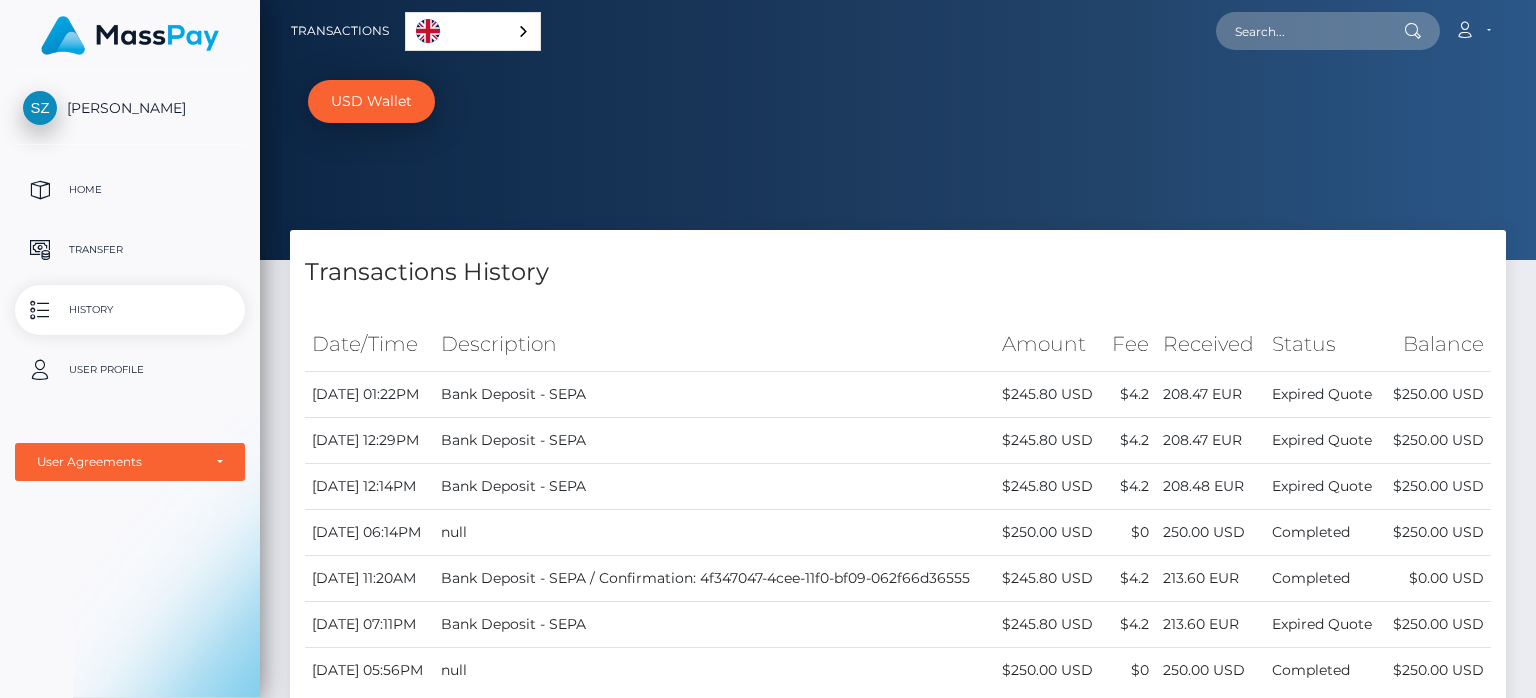 scroll, scrollTop: 0, scrollLeft: 0, axis: both 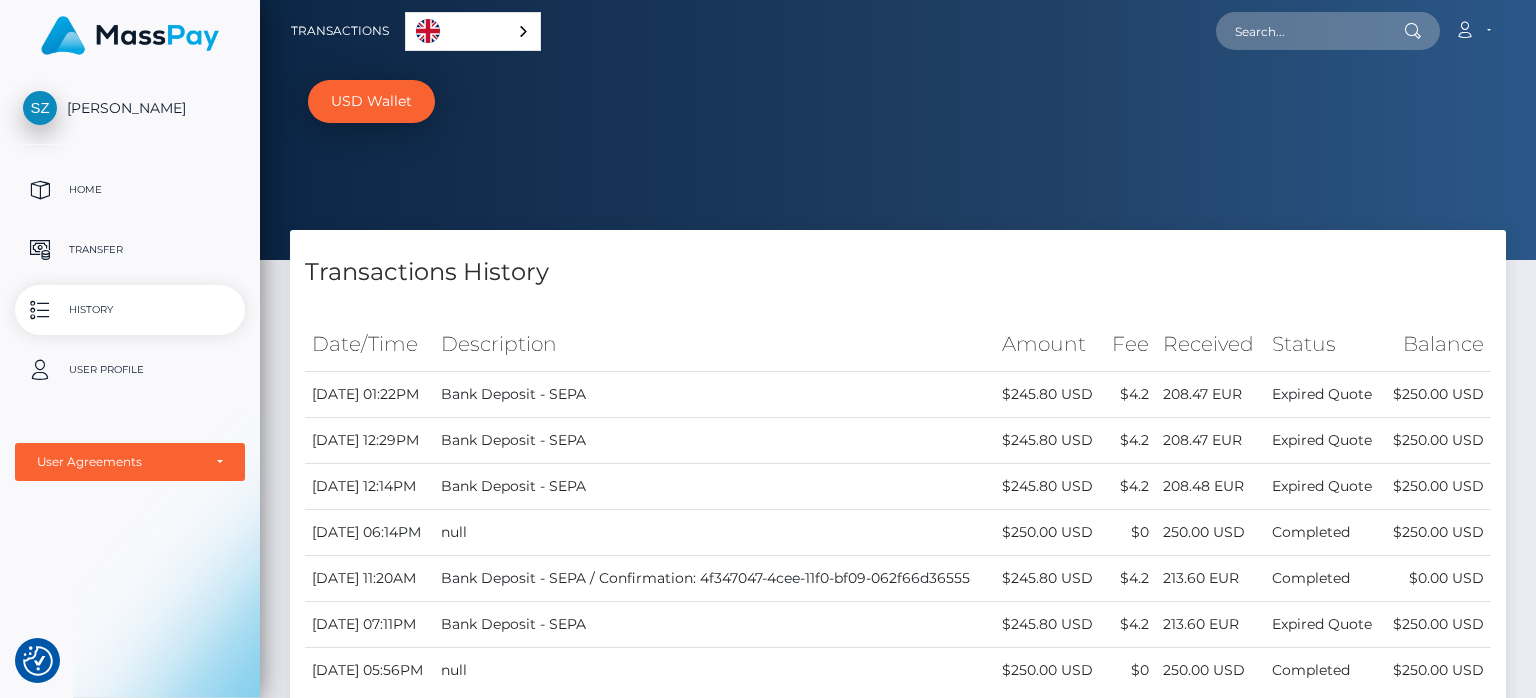 checkbox on "true" 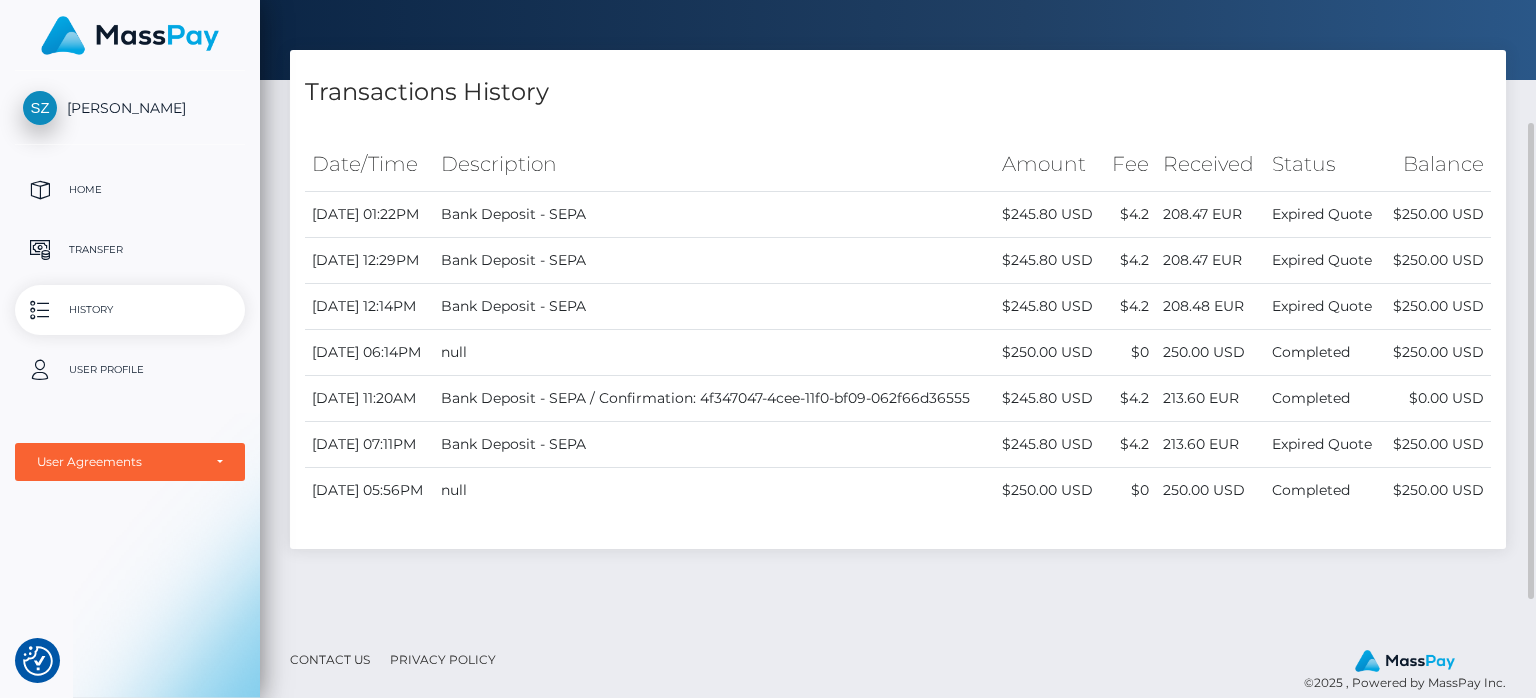 scroll, scrollTop: 0, scrollLeft: 0, axis: both 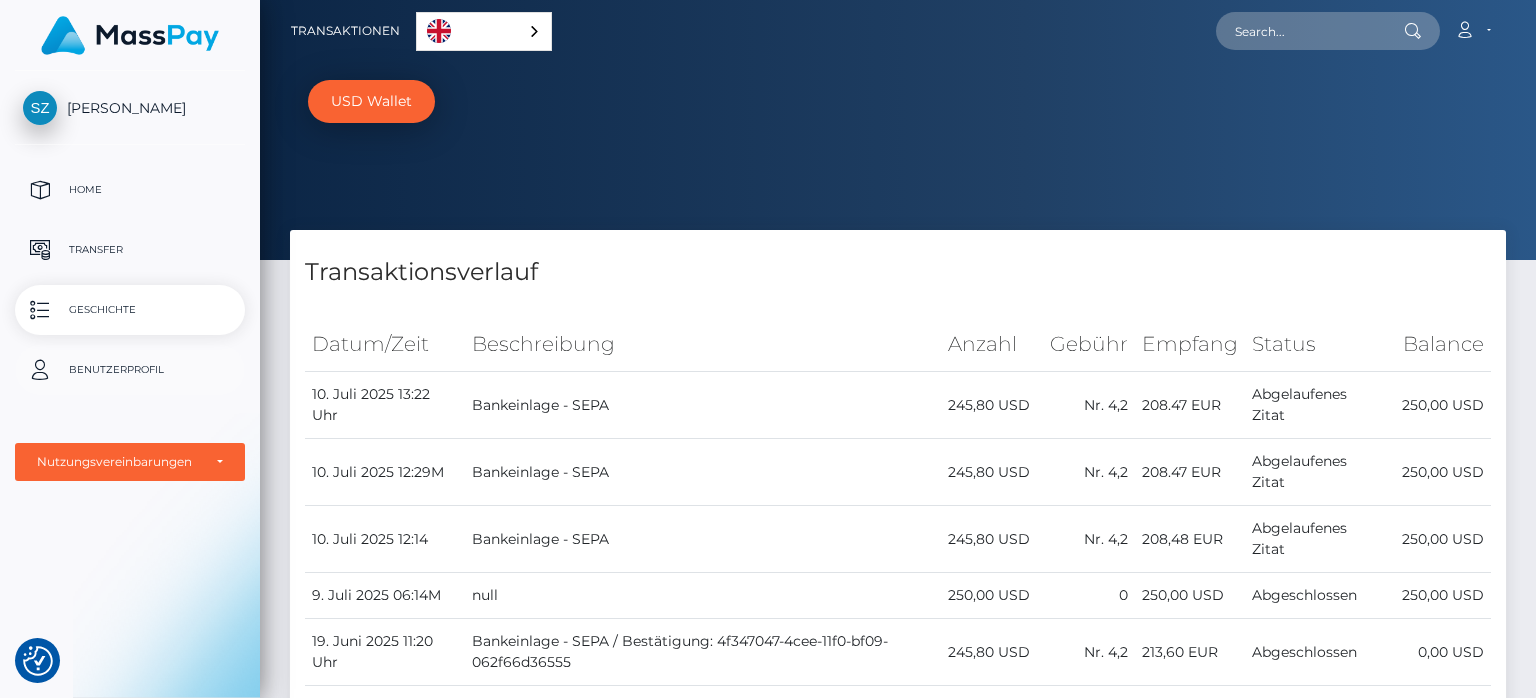 click on "Benutzerprofil" at bounding box center [130, 370] 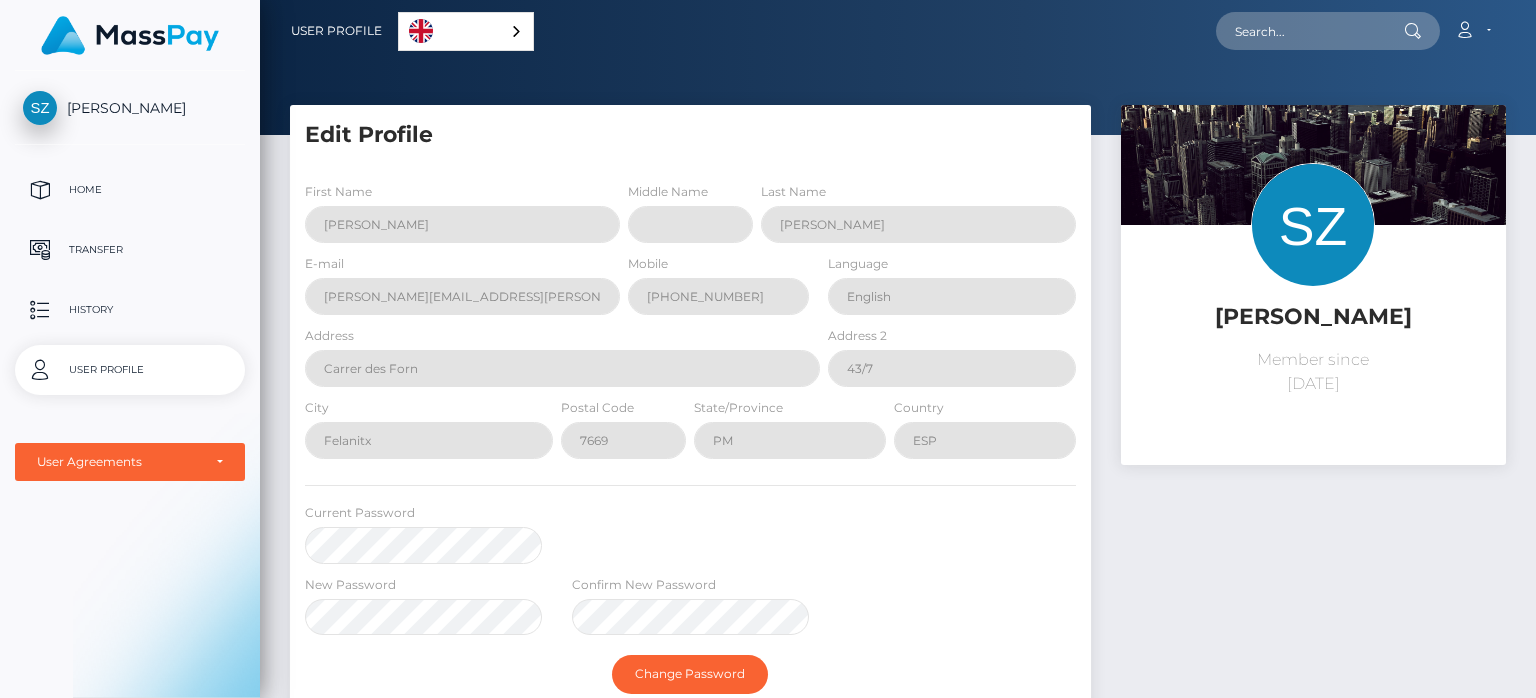 scroll, scrollTop: 0, scrollLeft: 0, axis: both 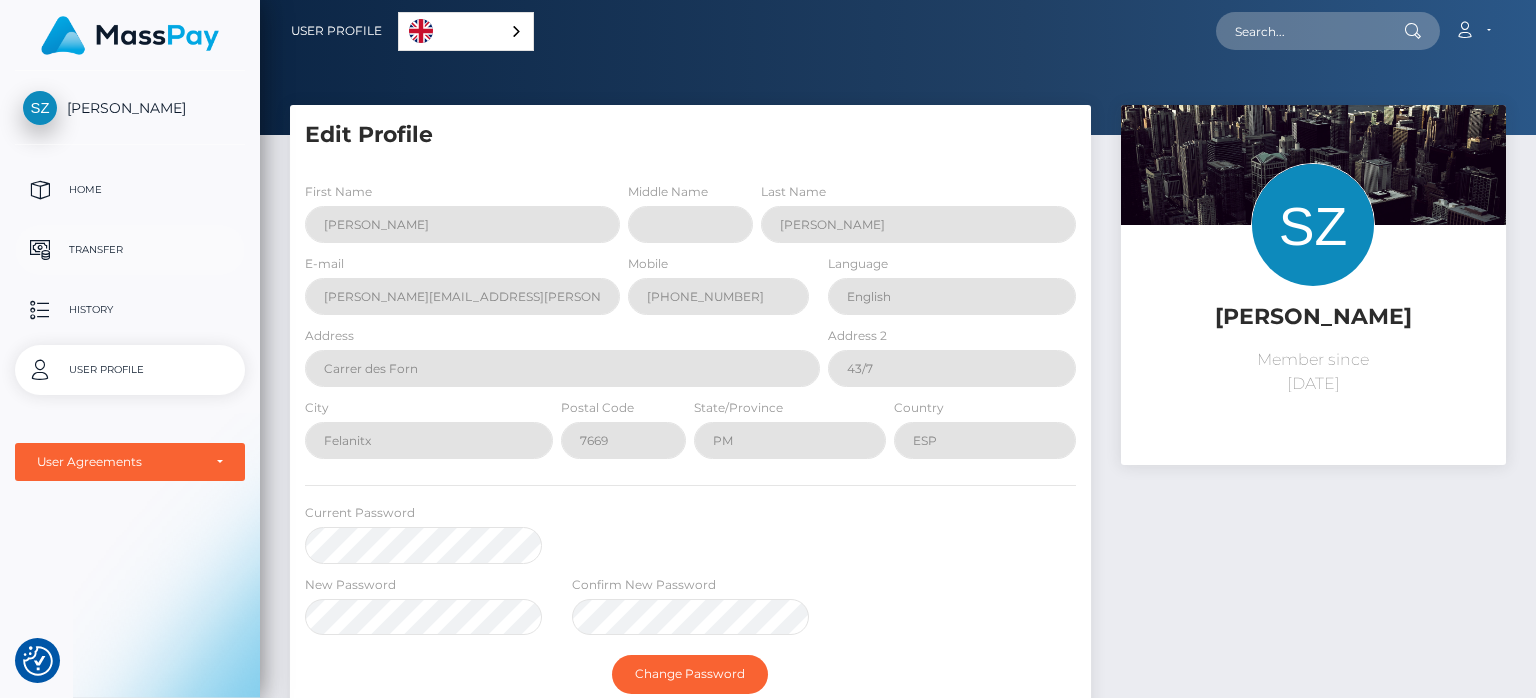 click on "Transfer" at bounding box center (130, 250) 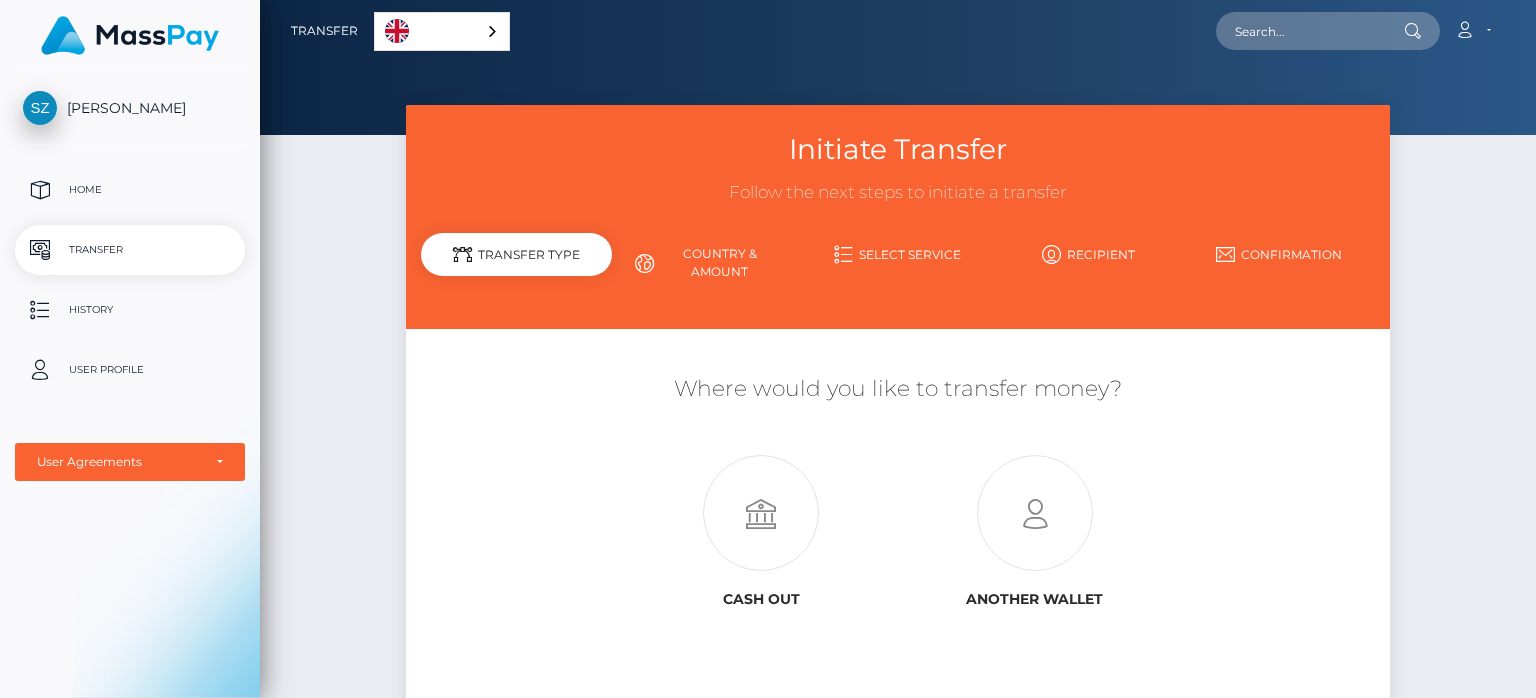 scroll, scrollTop: 0, scrollLeft: 0, axis: both 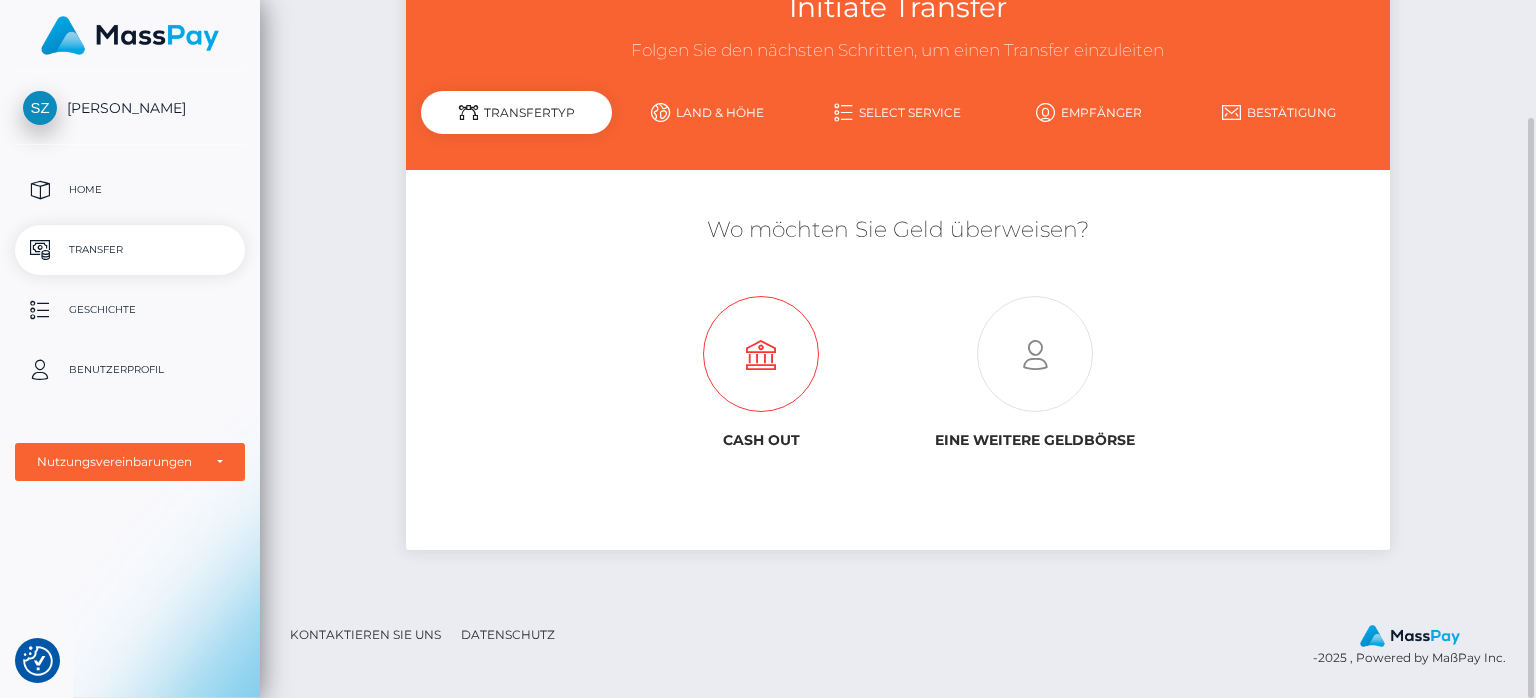 click at bounding box center [761, 355] 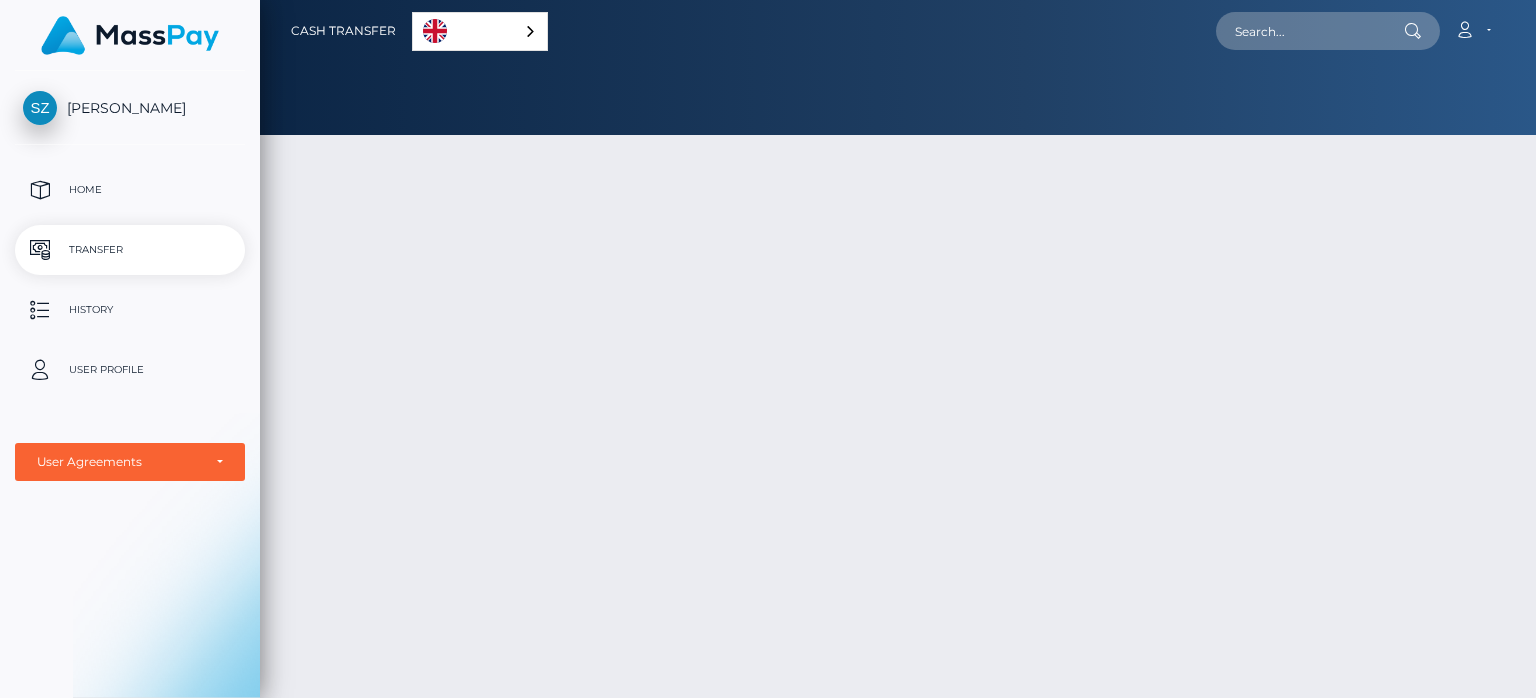 scroll, scrollTop: 0, scrollLeft: 0, axis: both 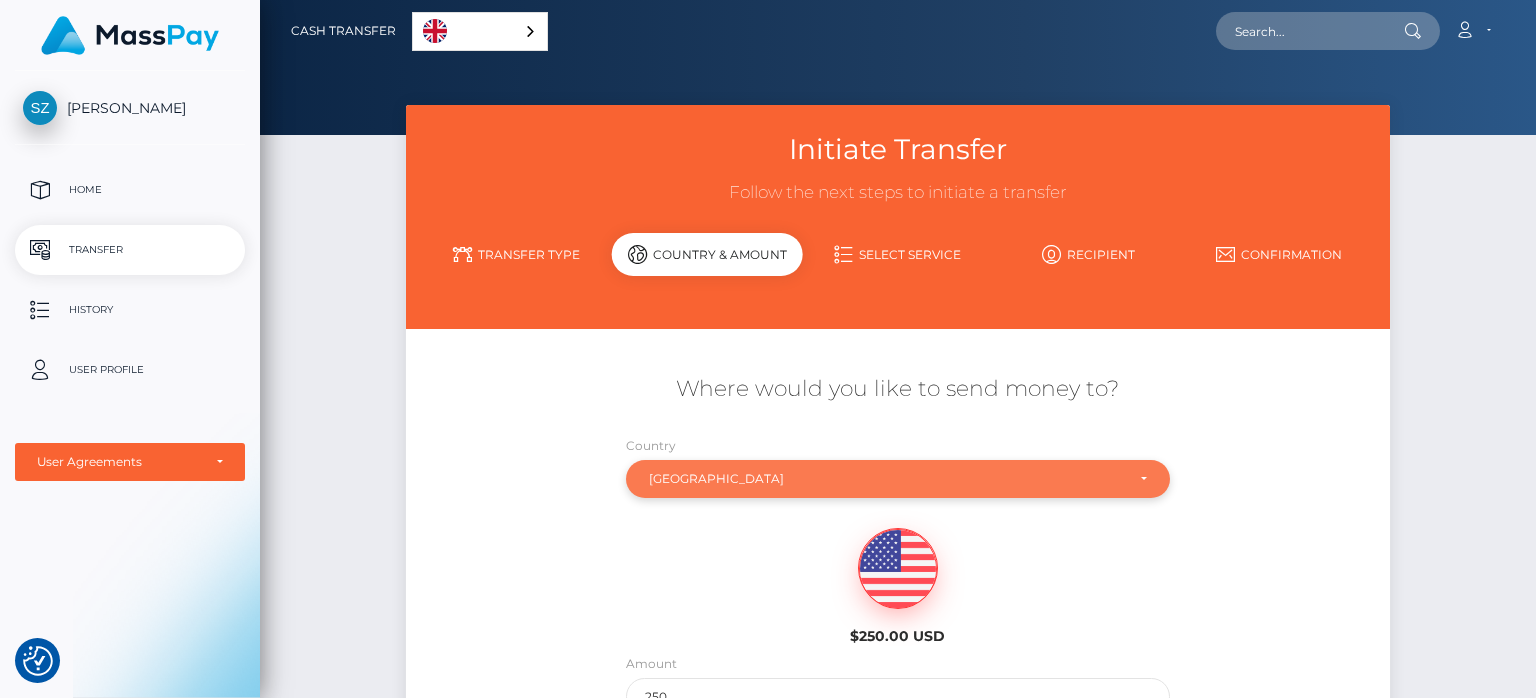 click on "[GEOGRAPHIC_DATA]" at bounding box center (886, 479) 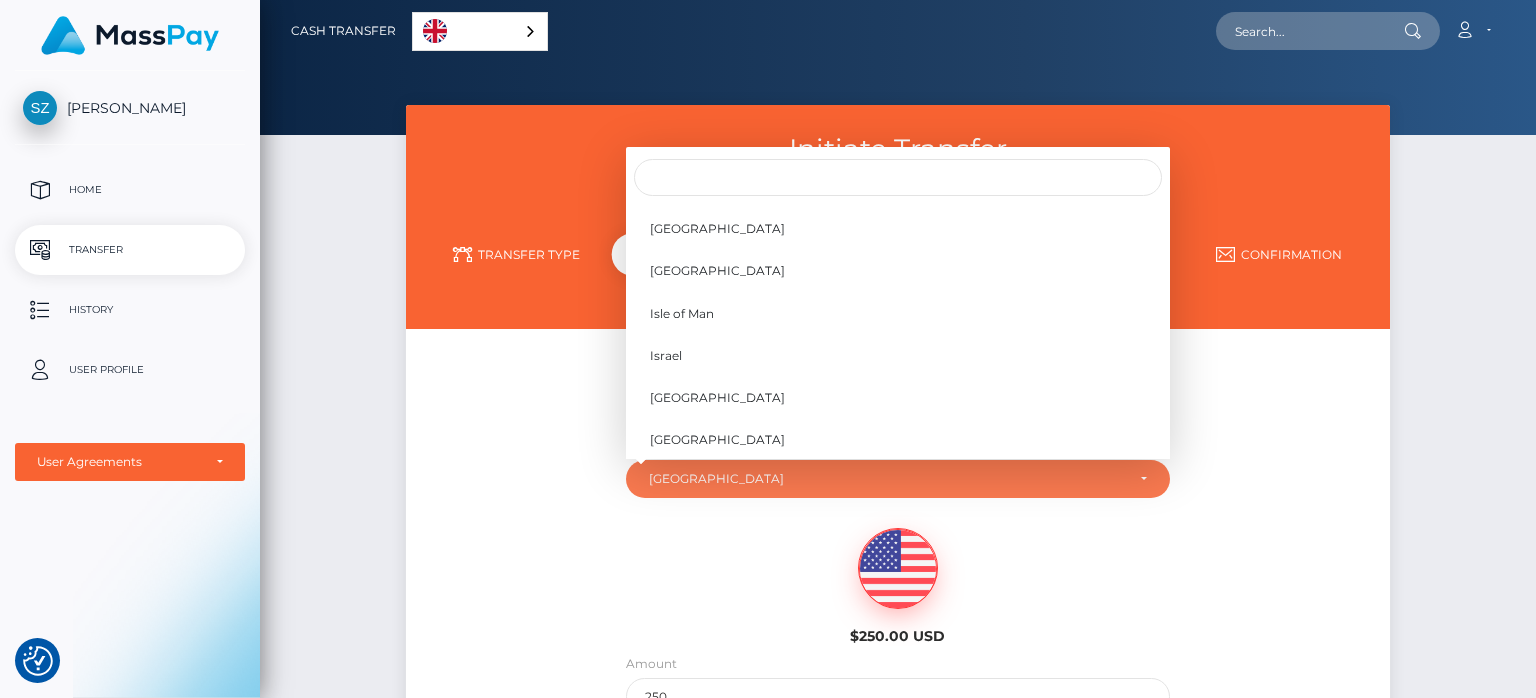 scroll, scrollTop: 3163, scrollLeft: 0, axis: vertical 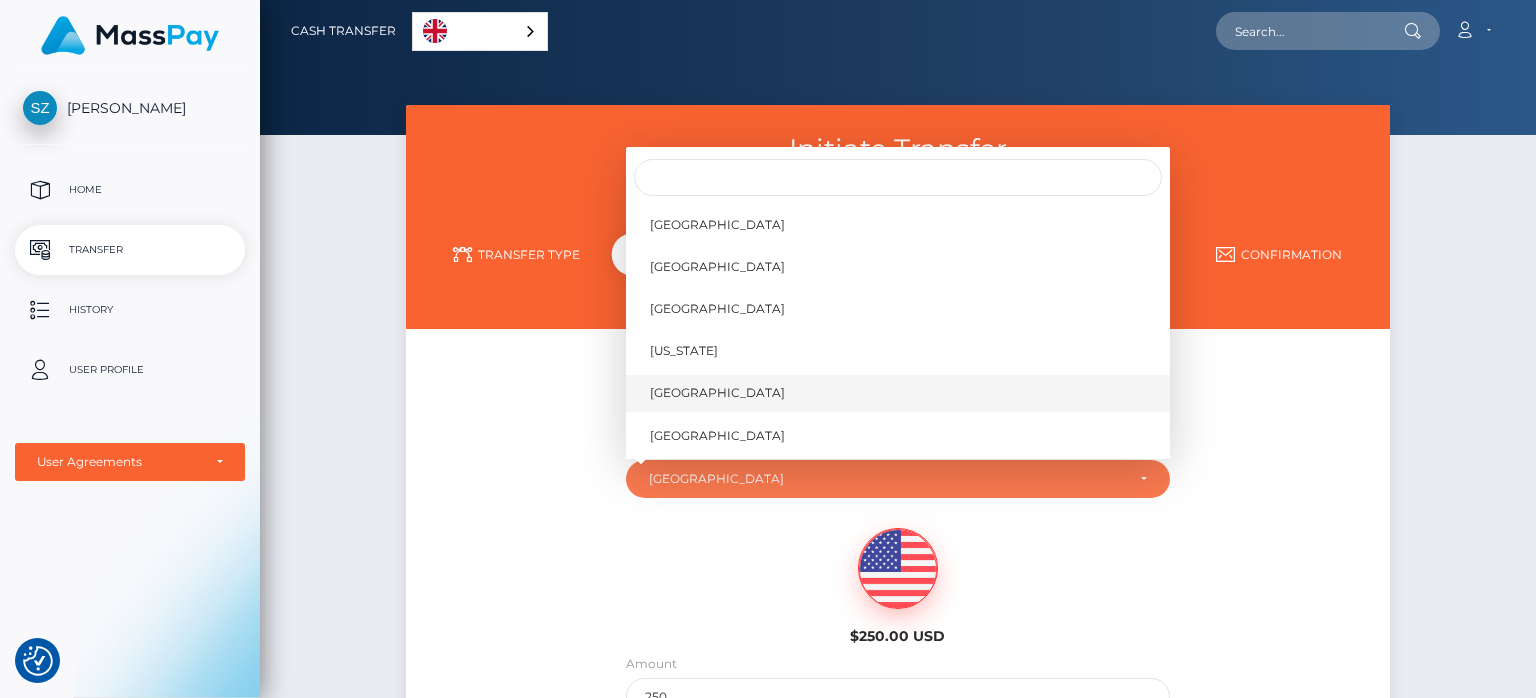 click on "[GEOGRAPHIC_DATA]" at bounding box center [898, 393] 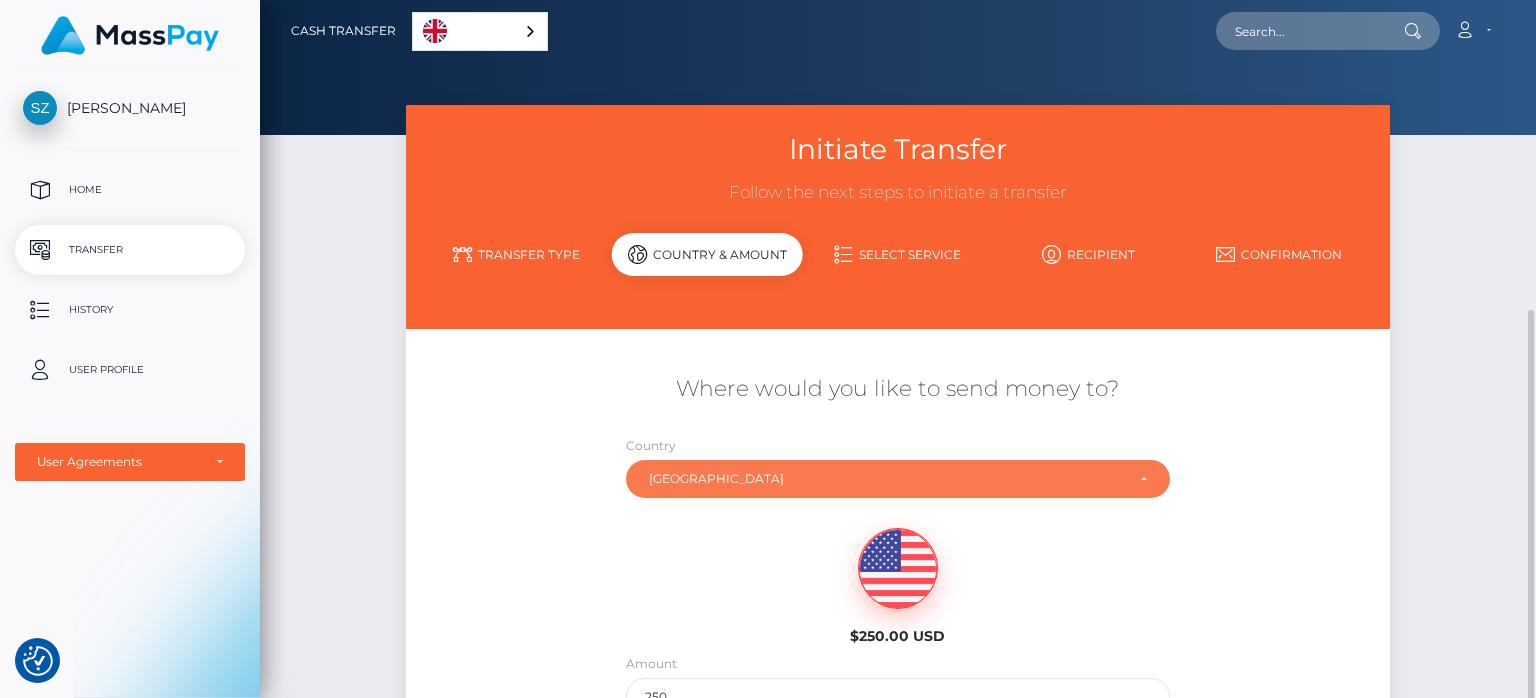 scroll, scrollTop: 180, scrollLeft: 0, axis: vertical 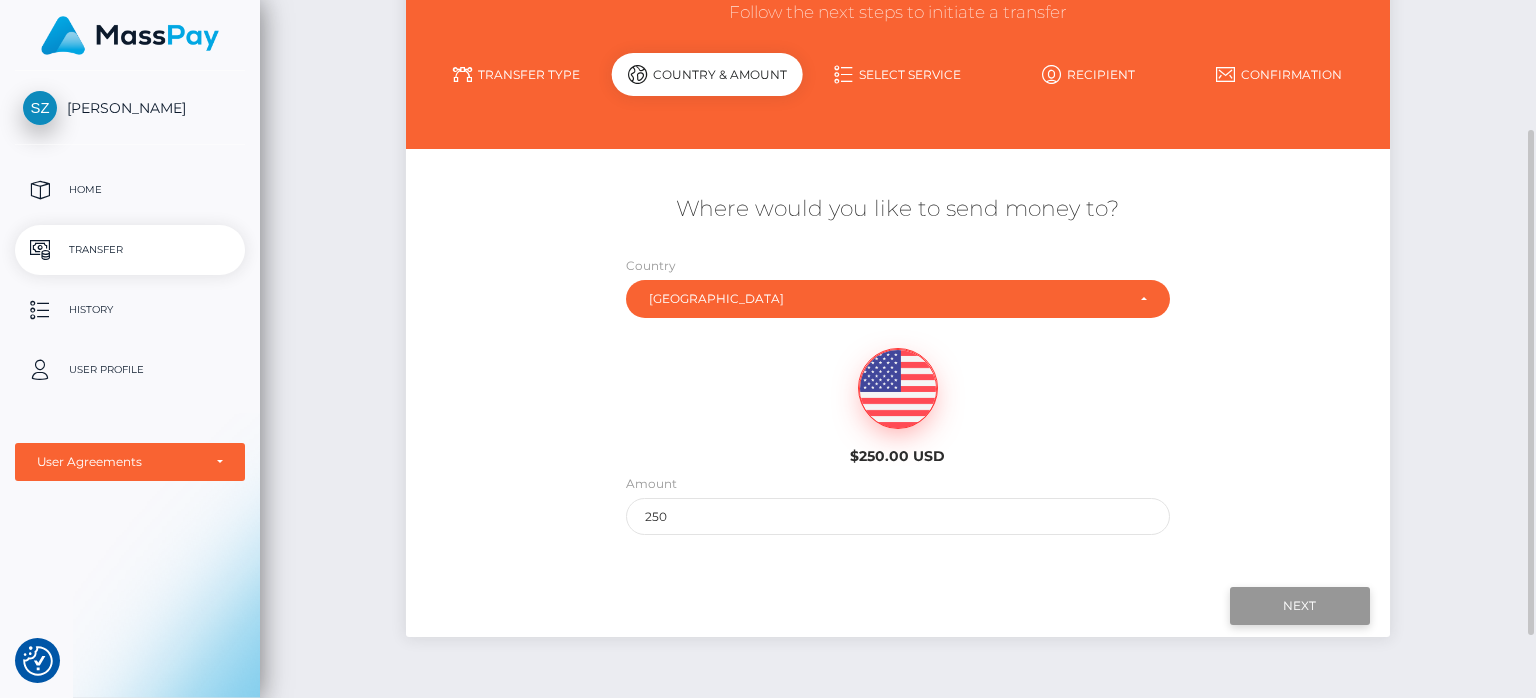 click on "Next" at bounding box center [1300, 606] 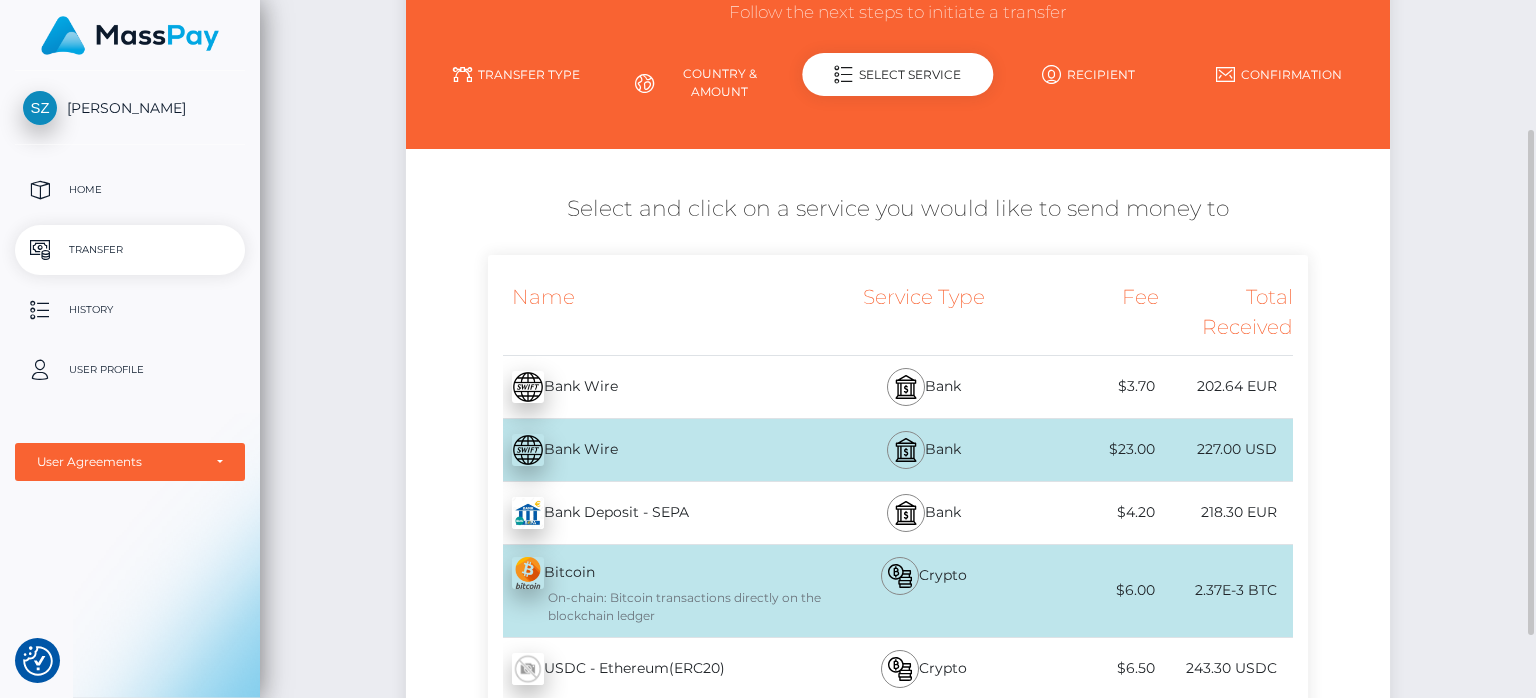 click on "218.30 EUR" at bounding box center (1226, 512) 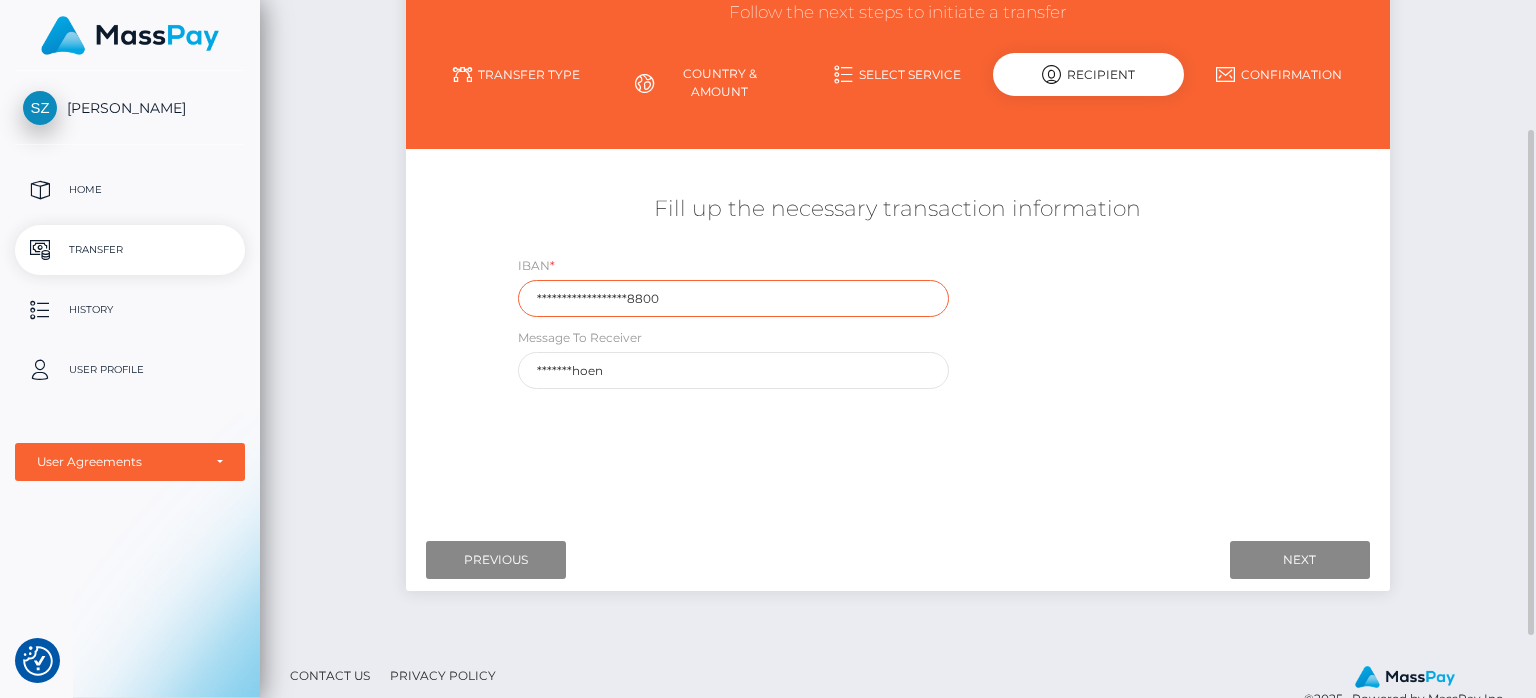 click on "**********" at bounding box center (733, 298) 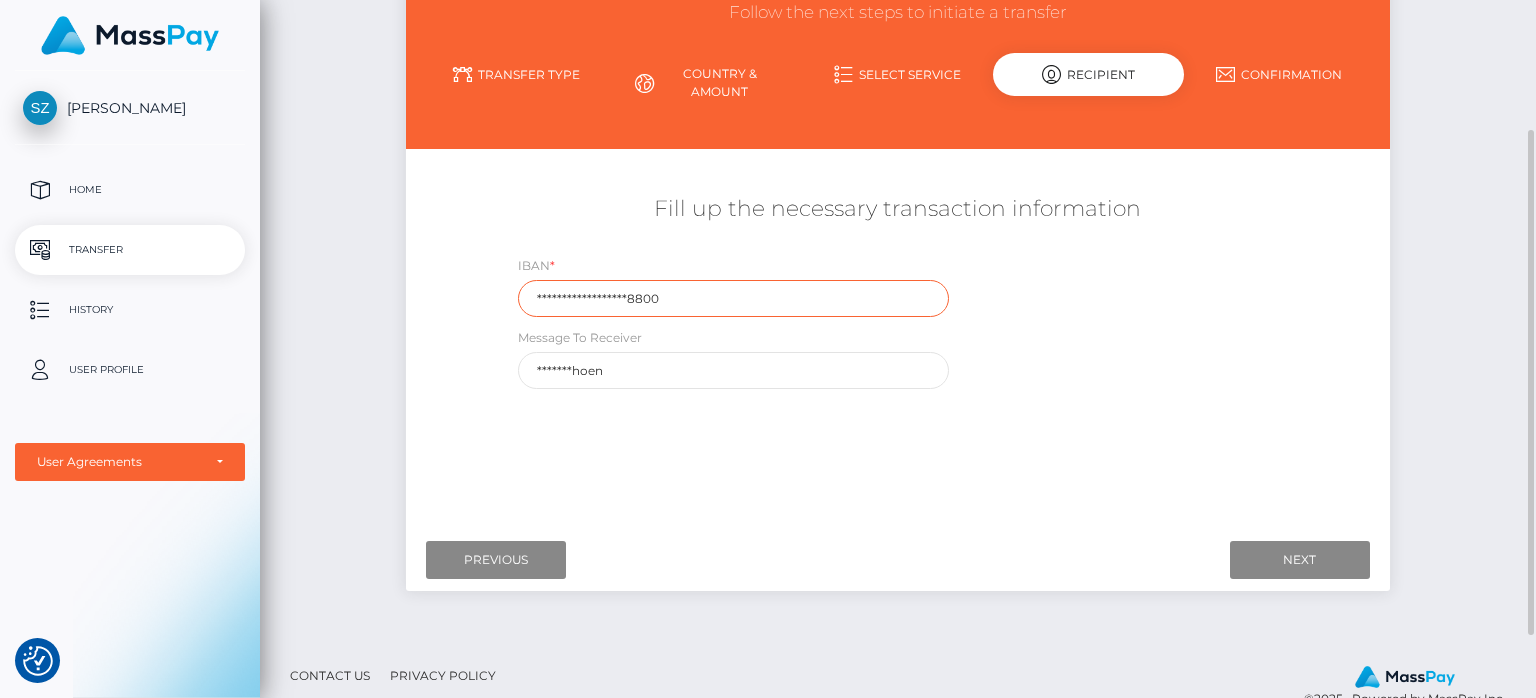 paste on "DE1670040048055967" 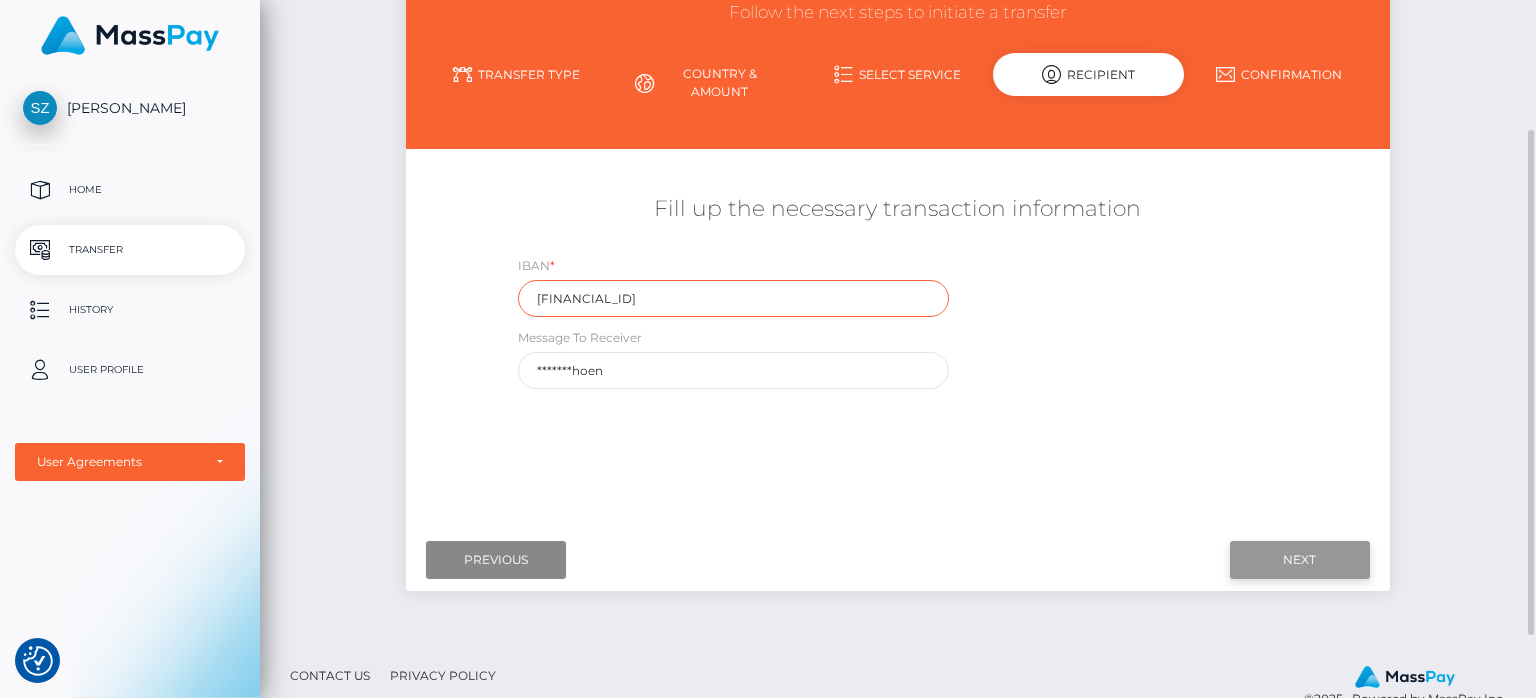 type on "DE16700400480559678800" 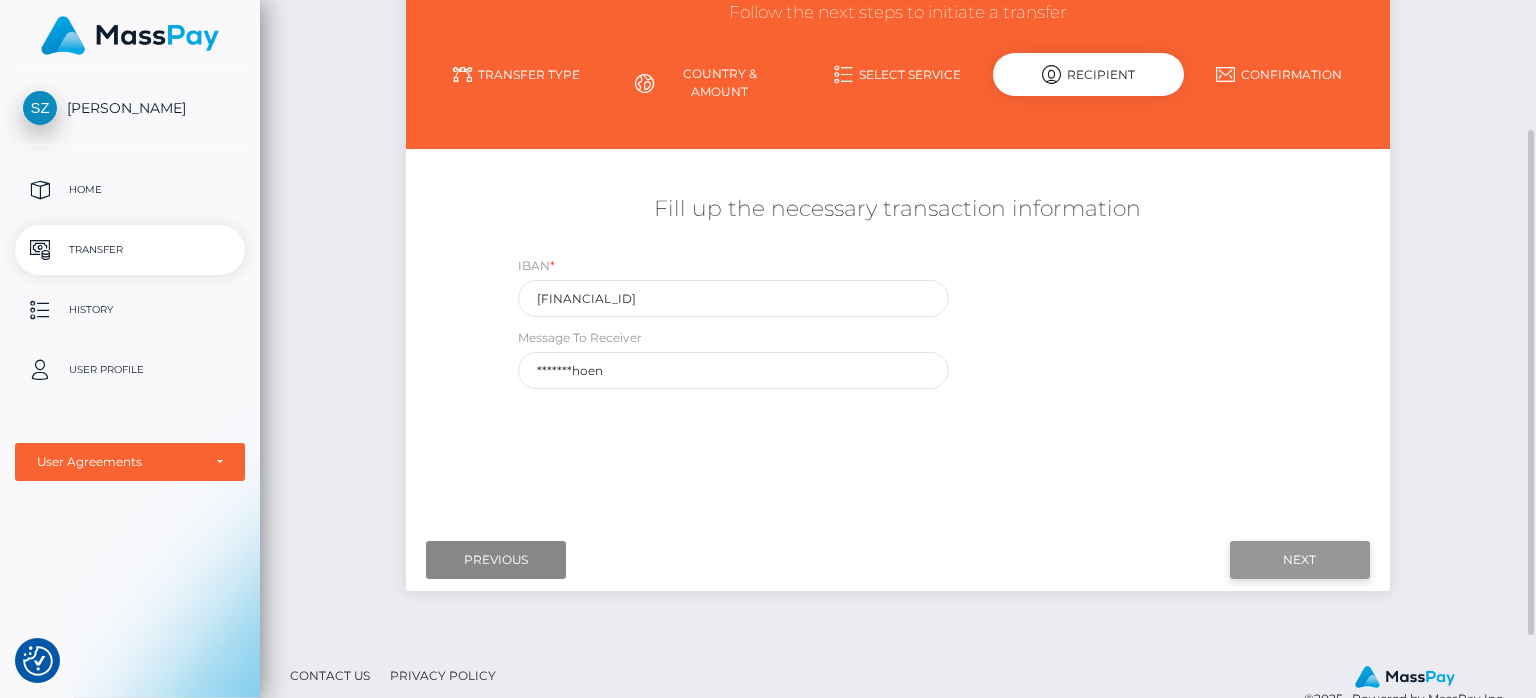 click on "Next" at bounding box center (1300, 560) 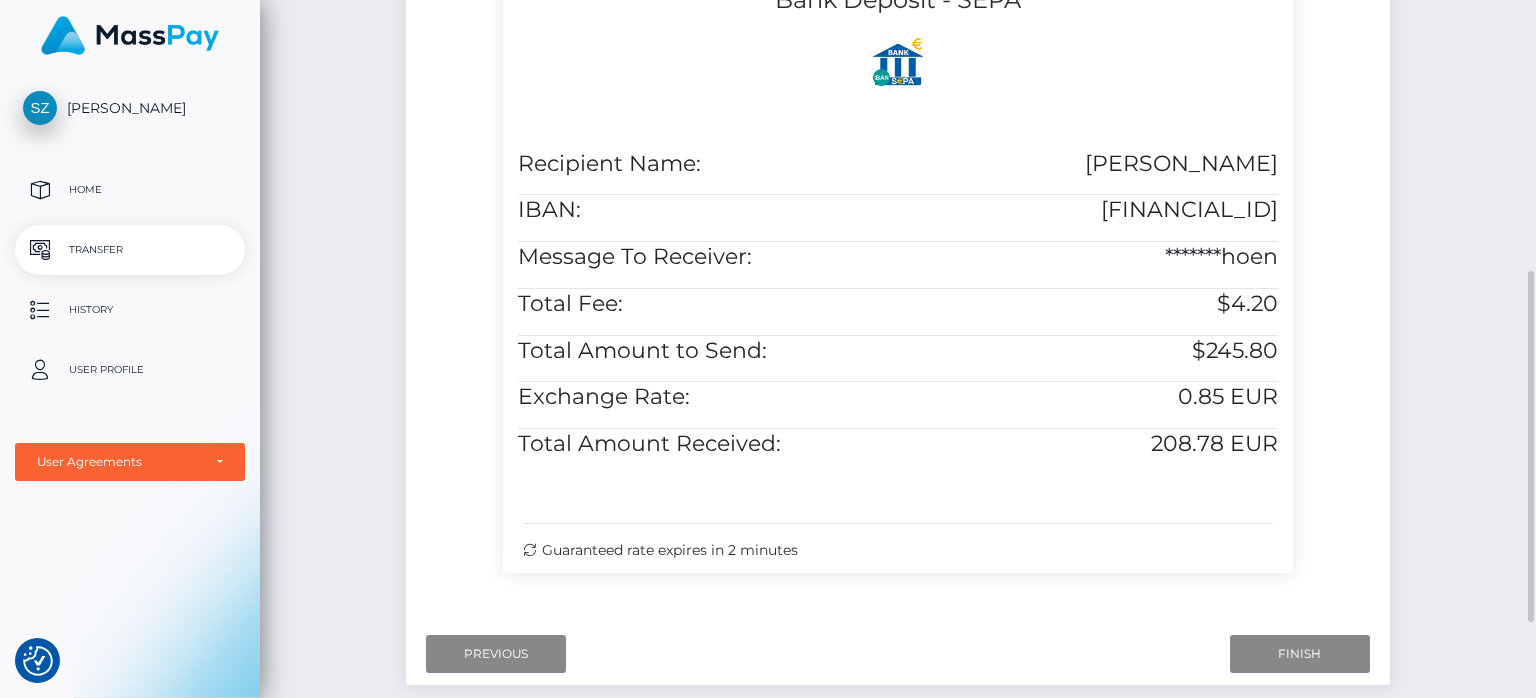 scroll, scrollTop: 690, scrollLeft: 0, axis: vertical 